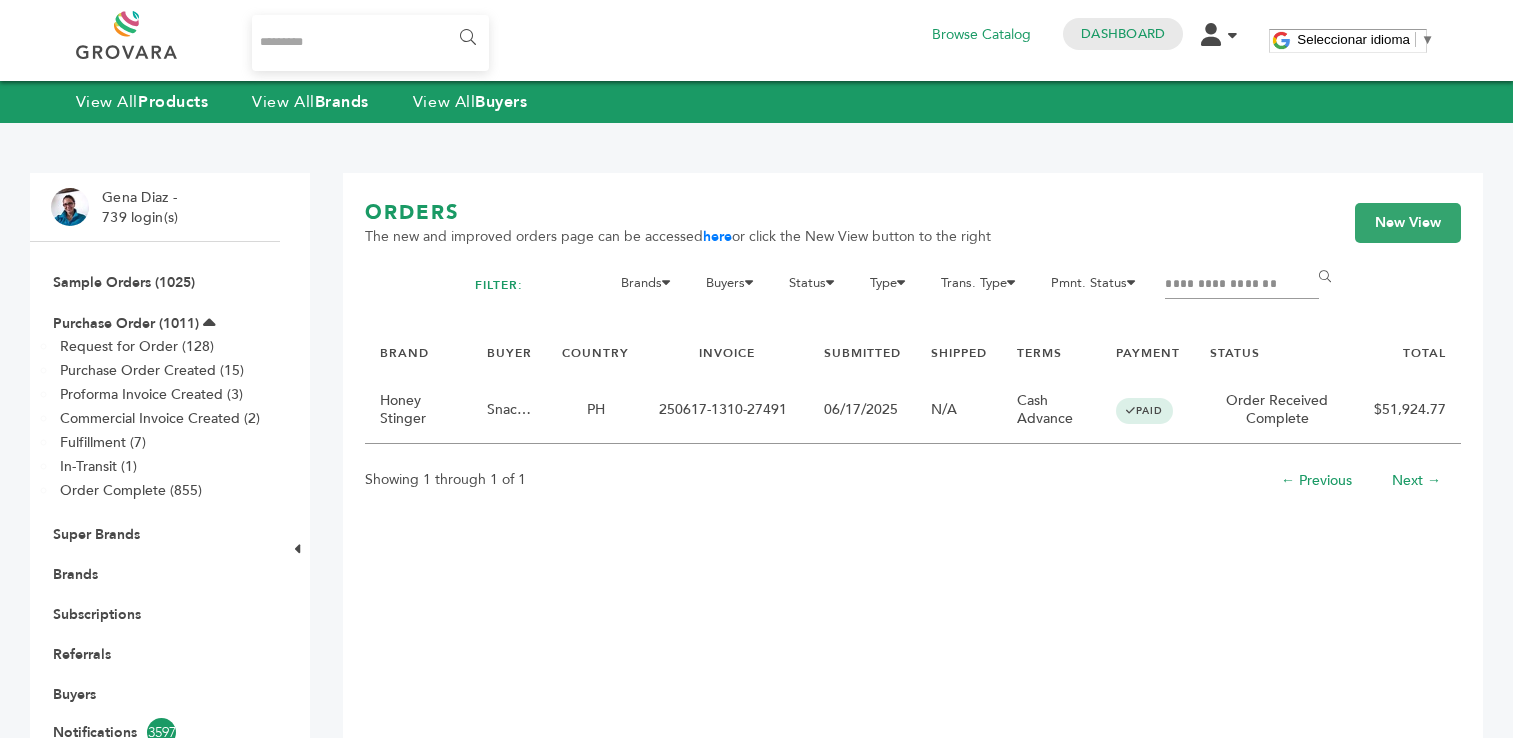 scroll, scrollTop: 0, scrollLeft: 0, axis: both 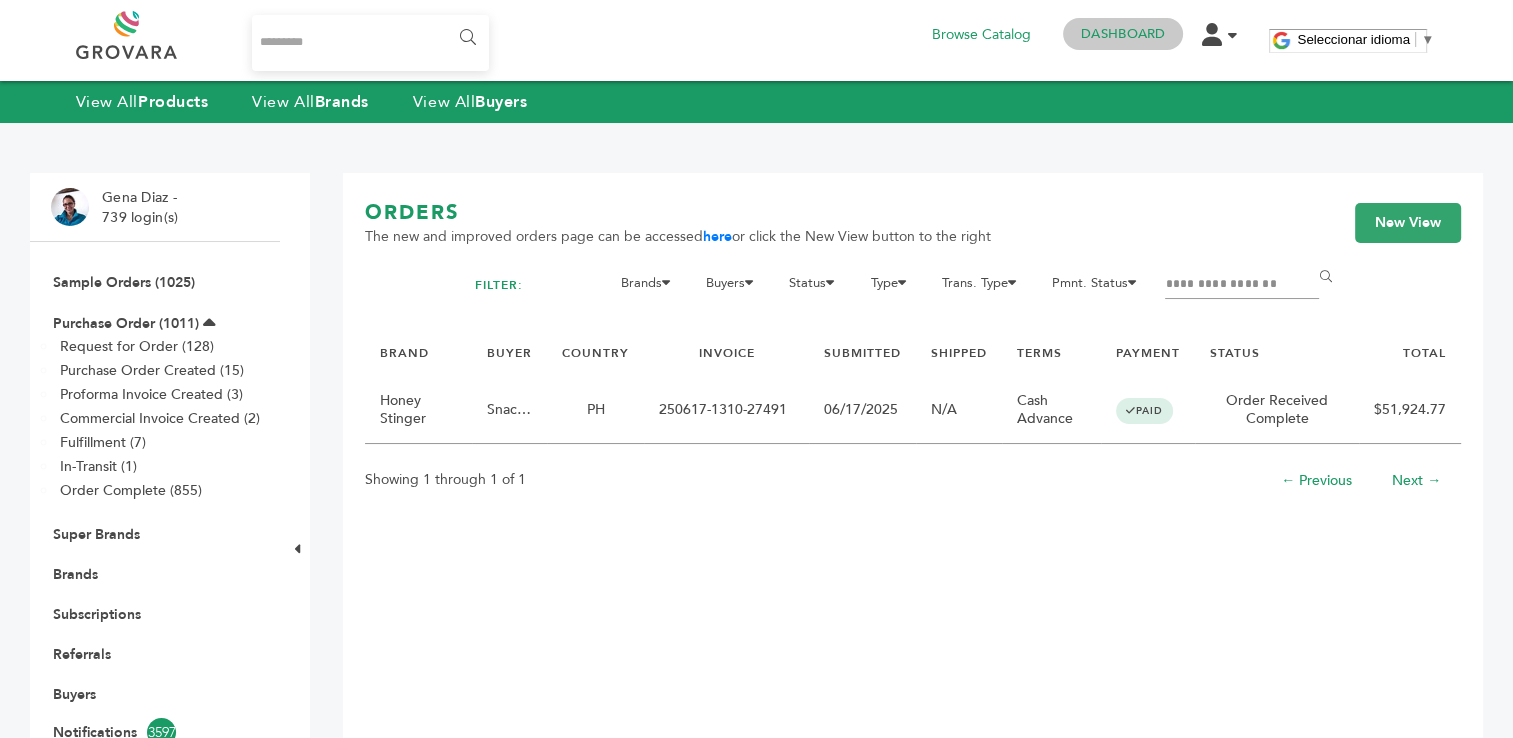 click on "Dashboard" at bounding box center [1123, 34] 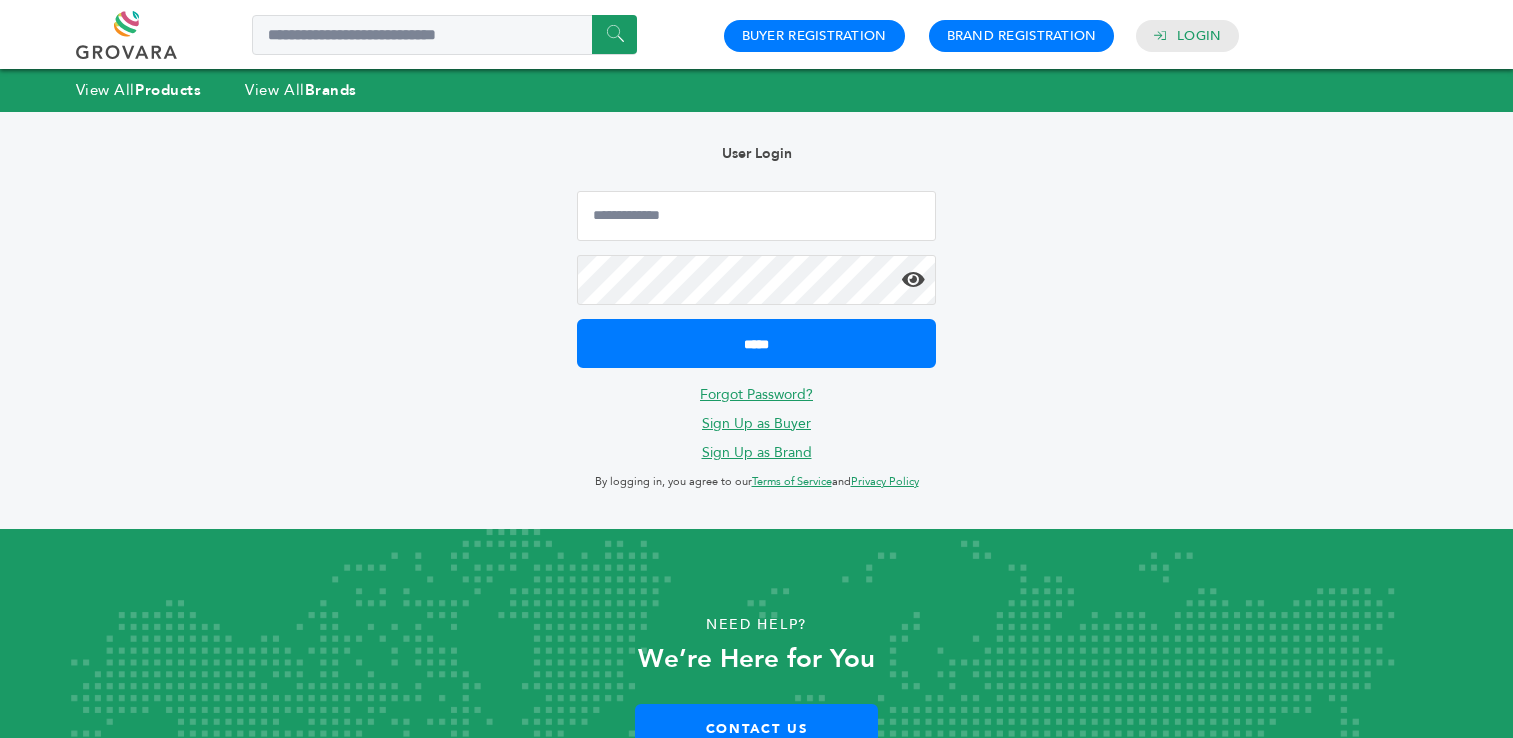 scroll, scrollTop: 0, scrollLeft: 0, axis: both 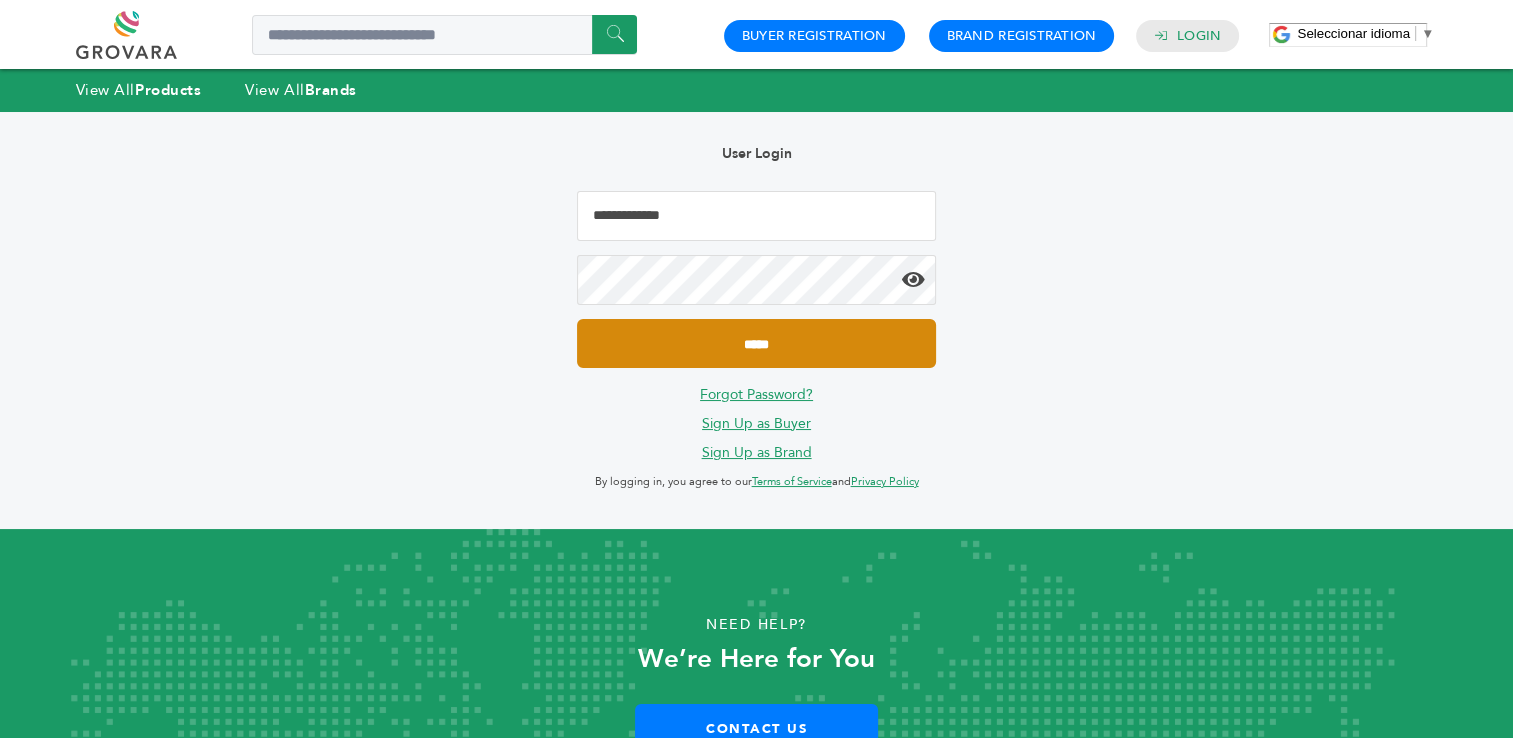 type on "**********" 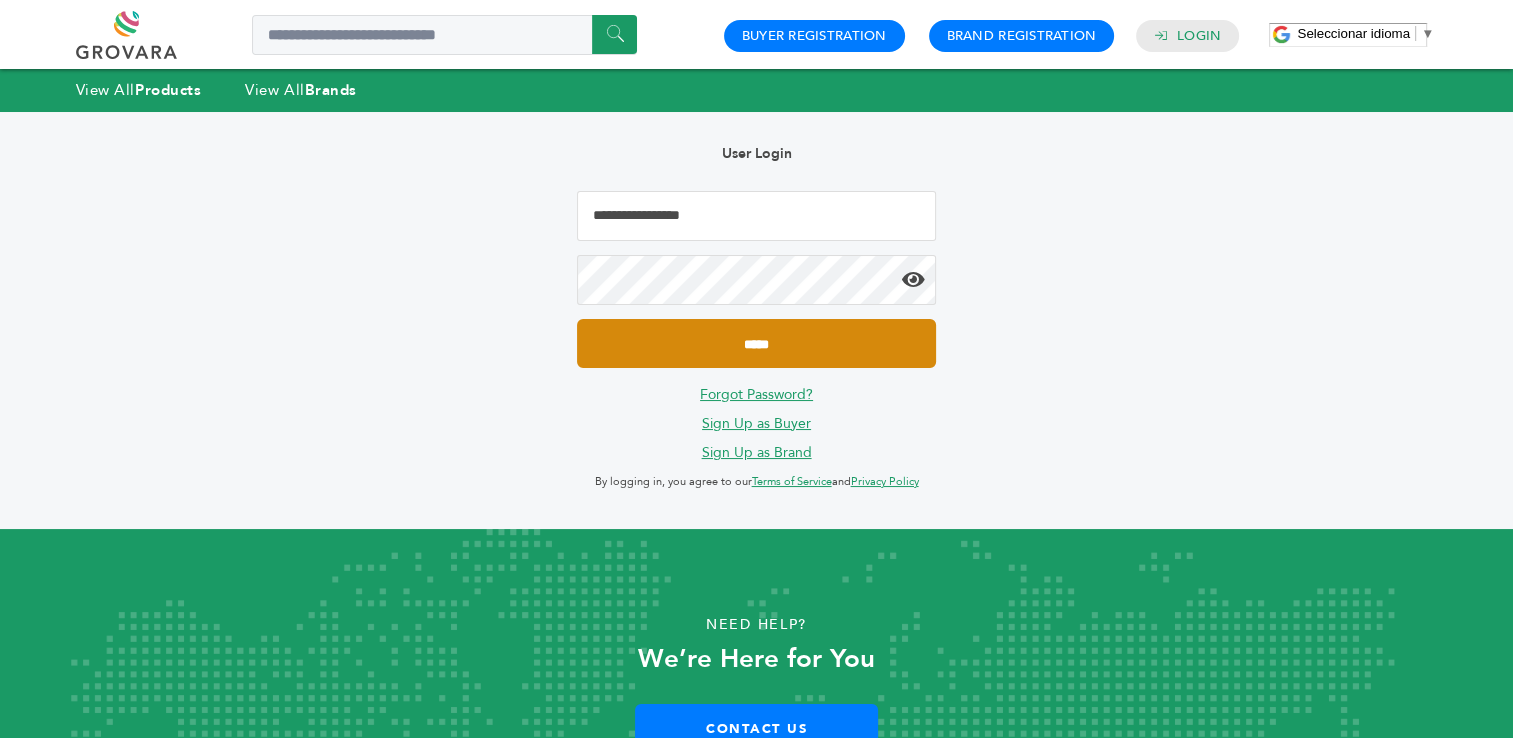 click on "*****" at bounding box center [756, 343] 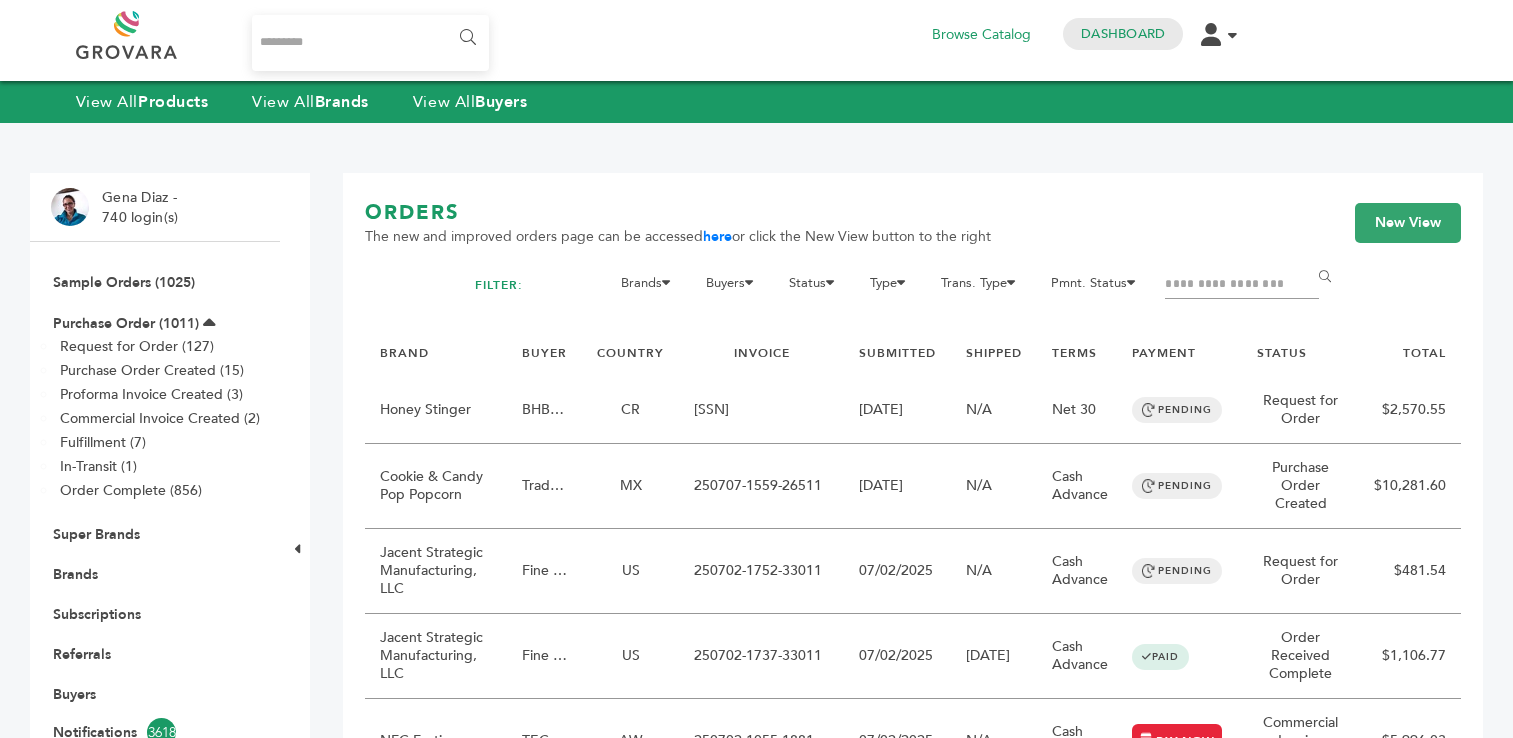 scroll, scrollTop: 0, scrollLeft: 0, axis: both 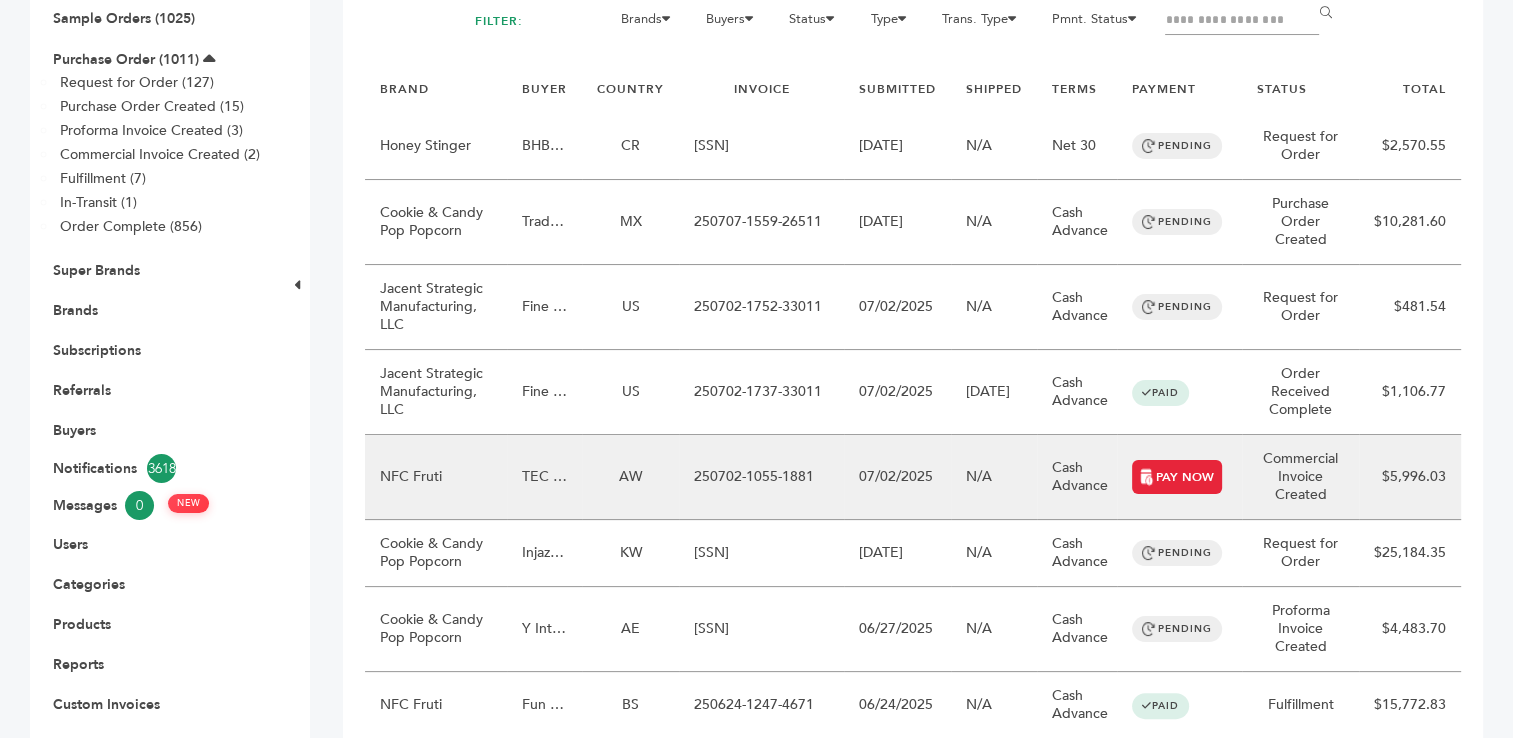 click on "250702-1055-1881" at bounding box center [761, 477] 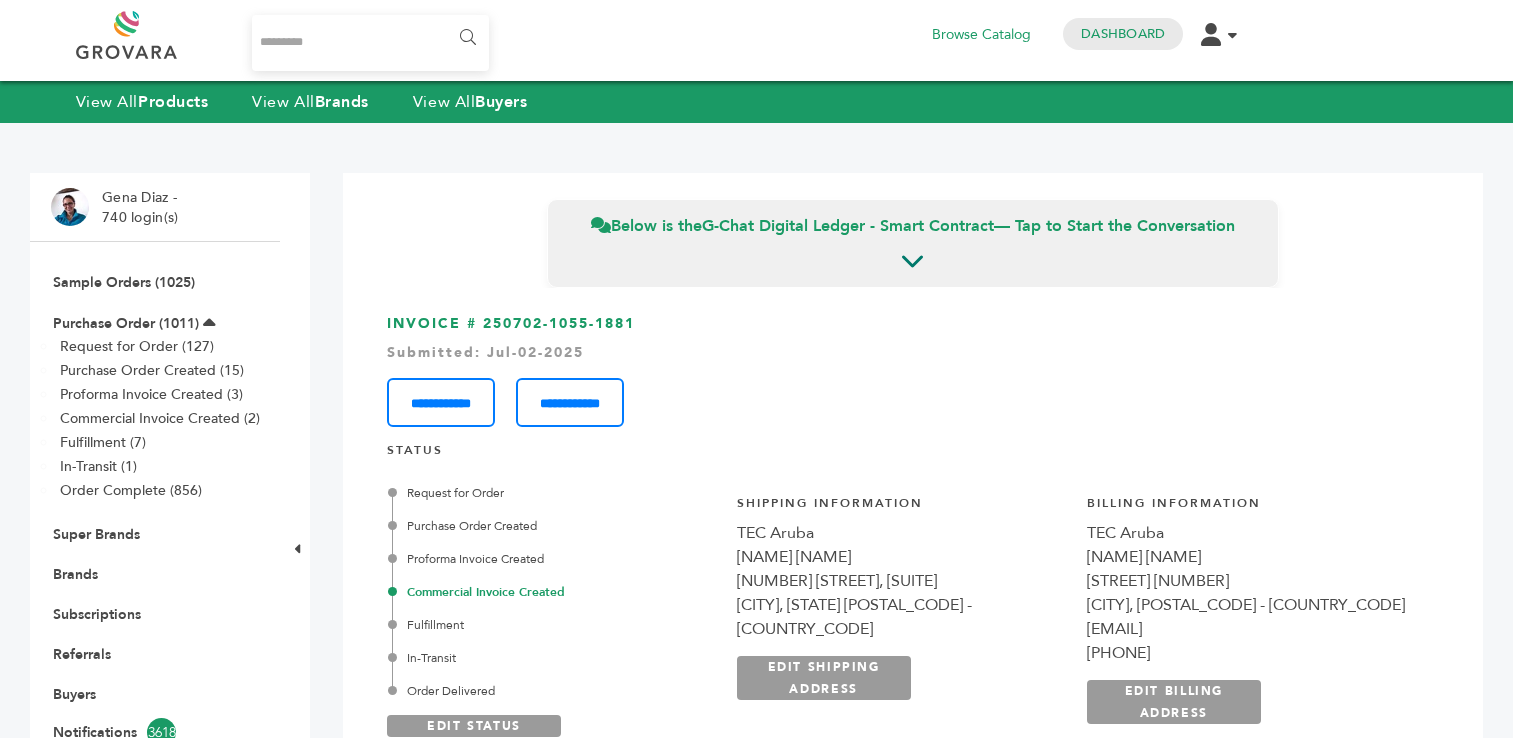 scroll, scrollTop: 0, scrollLeft: 0, axis: both 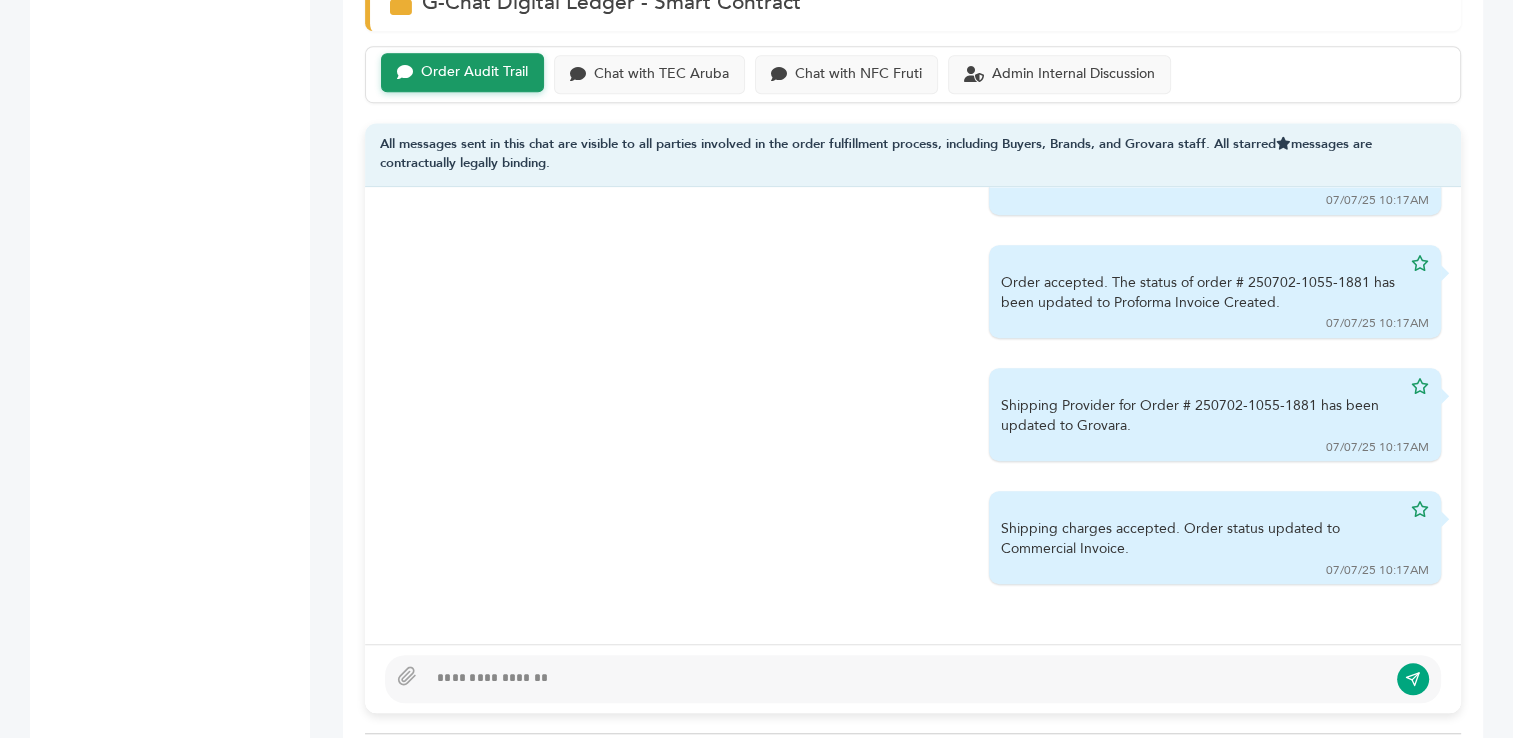 click at bounding box center (907, 679) 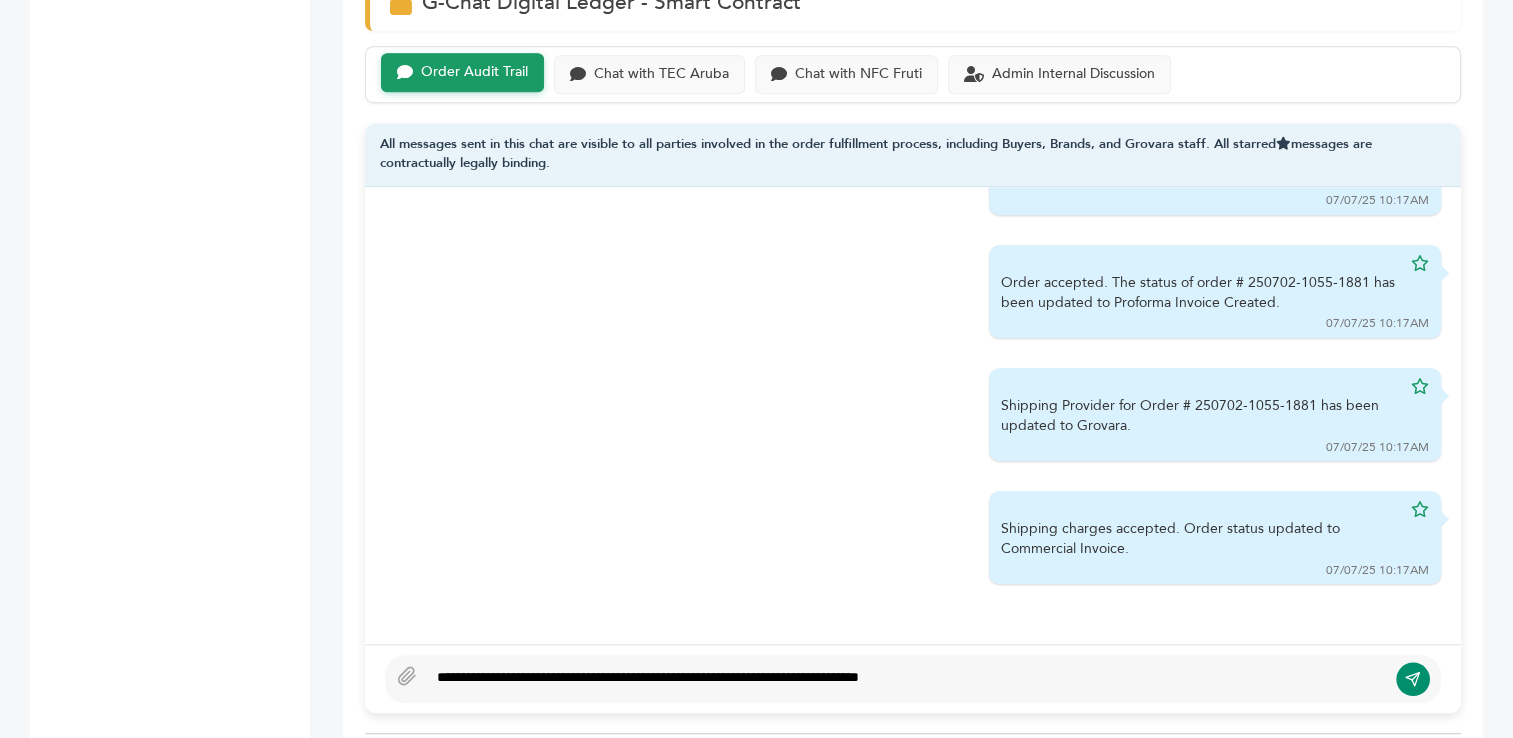 click at bounding box center [1412, 679] 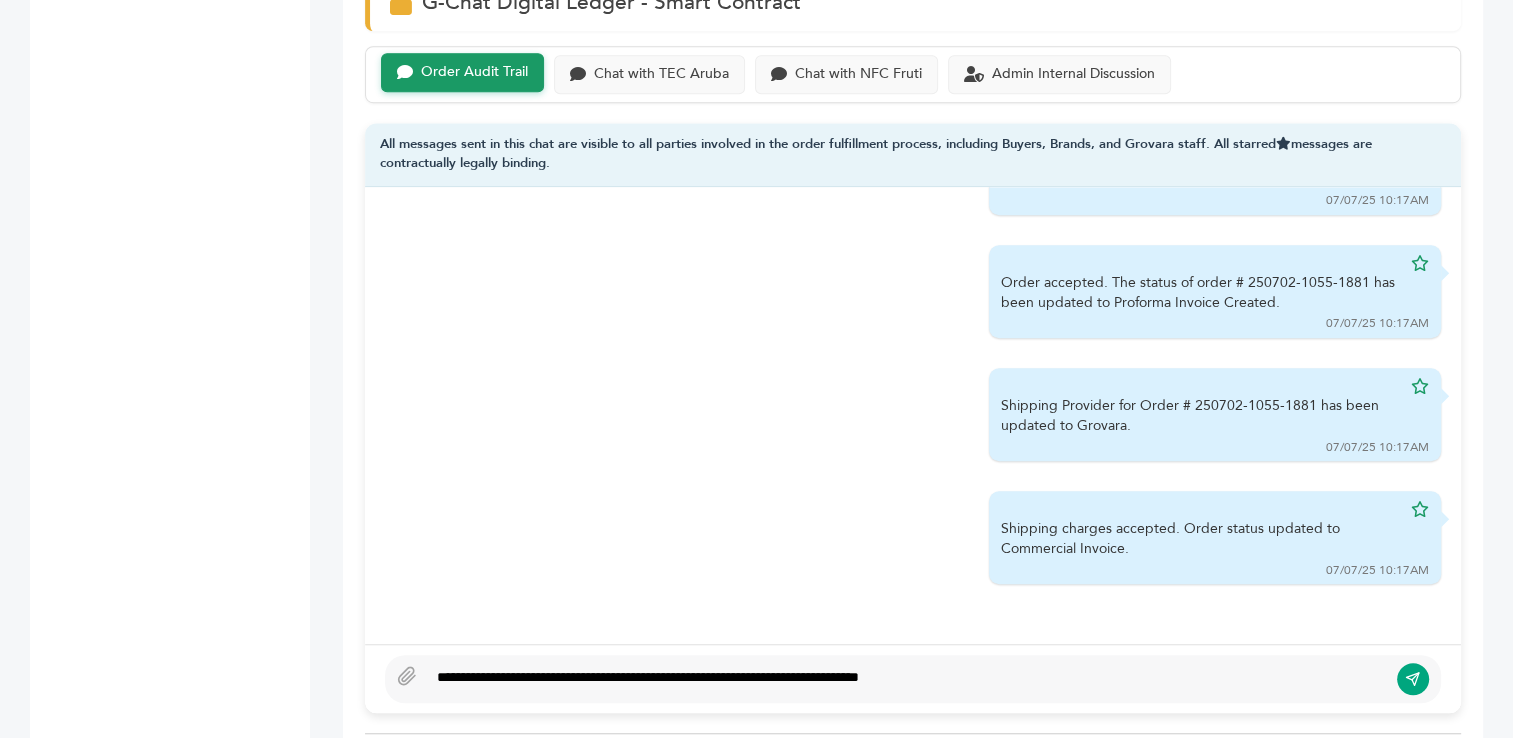 scroll, scrollTop: 1940, scrollLeft: 0, axis: vertical 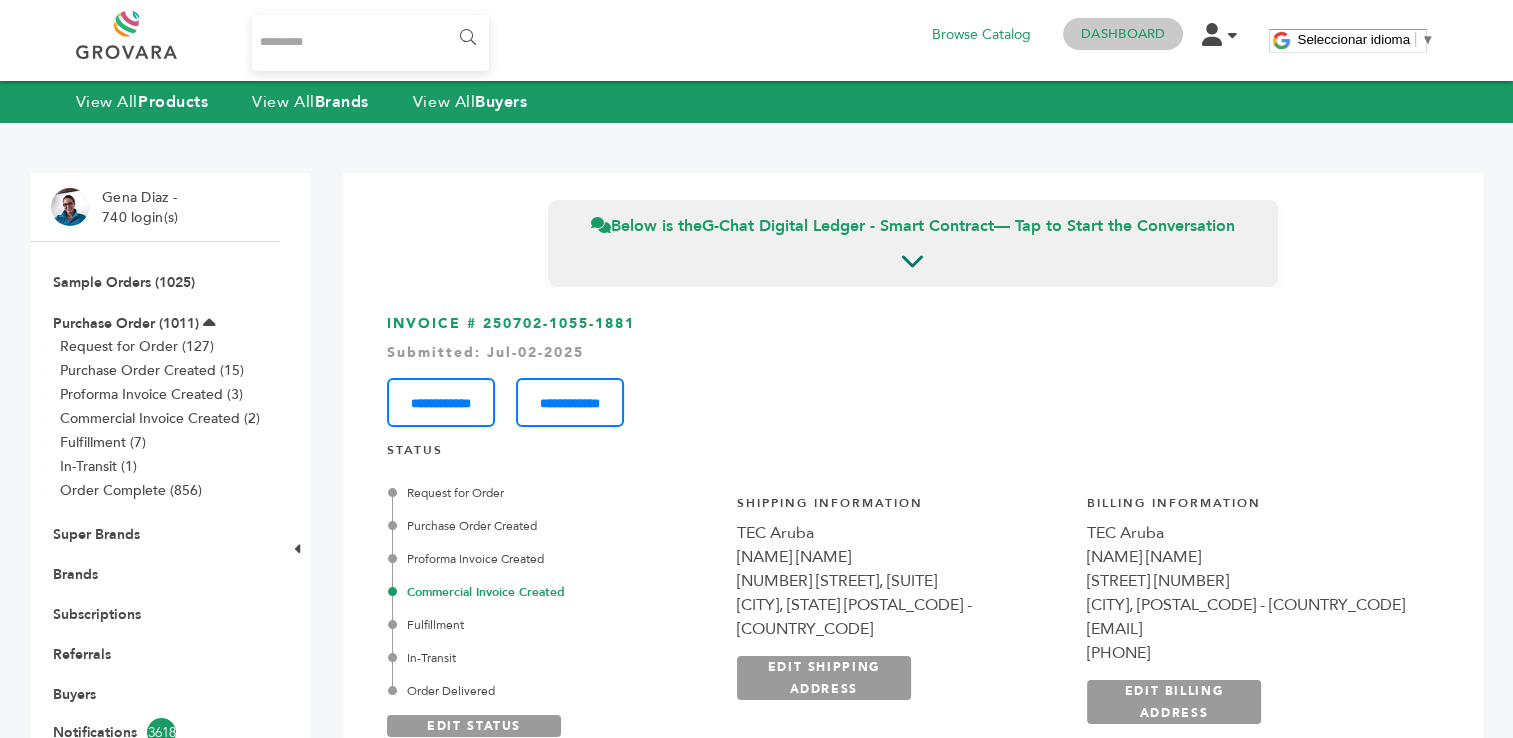 click on "Dashboard" at bounding box center (1123, 34) 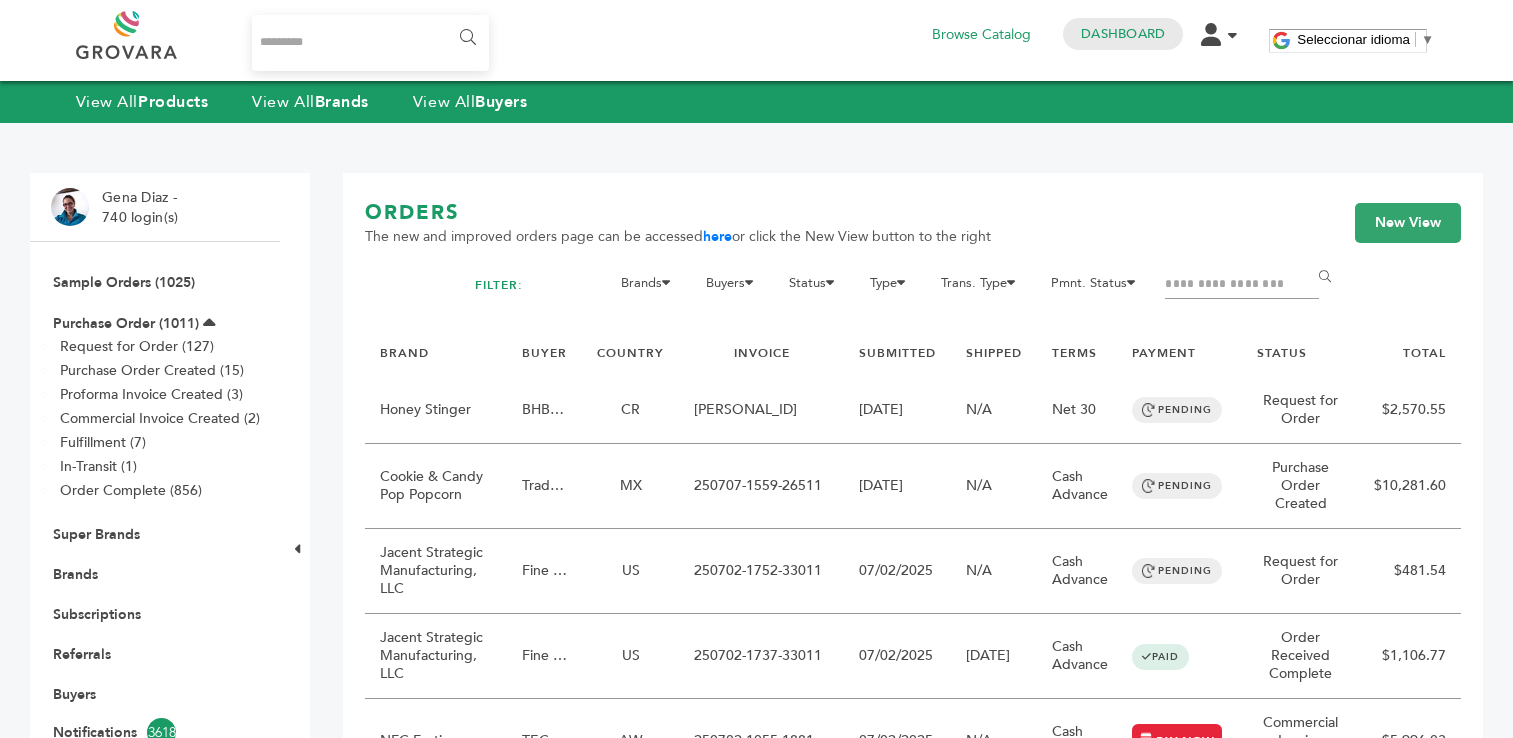 scroll, scrollTop: 0, scrollLeft: 0, axis: both 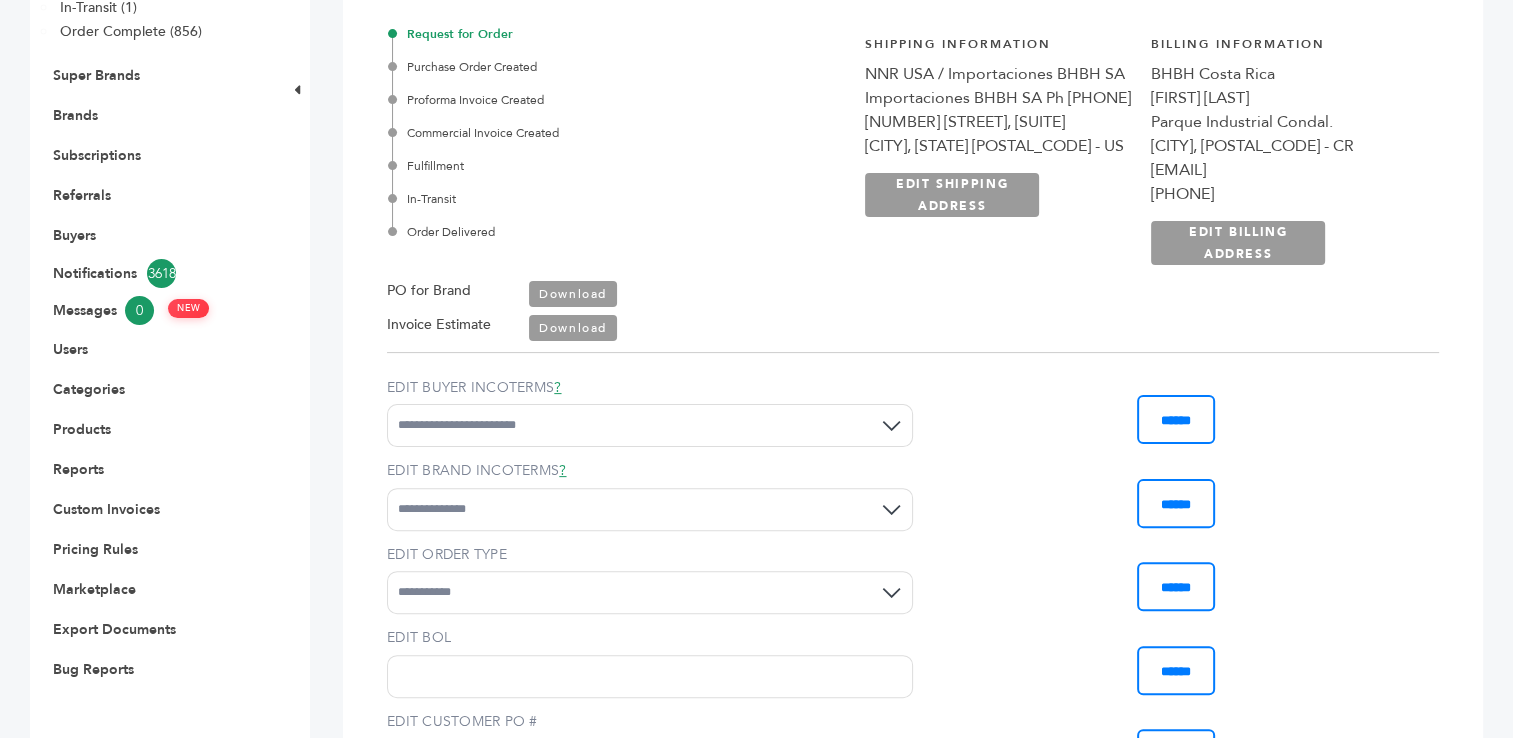 click on "Download" at bounding box center [573, 328] 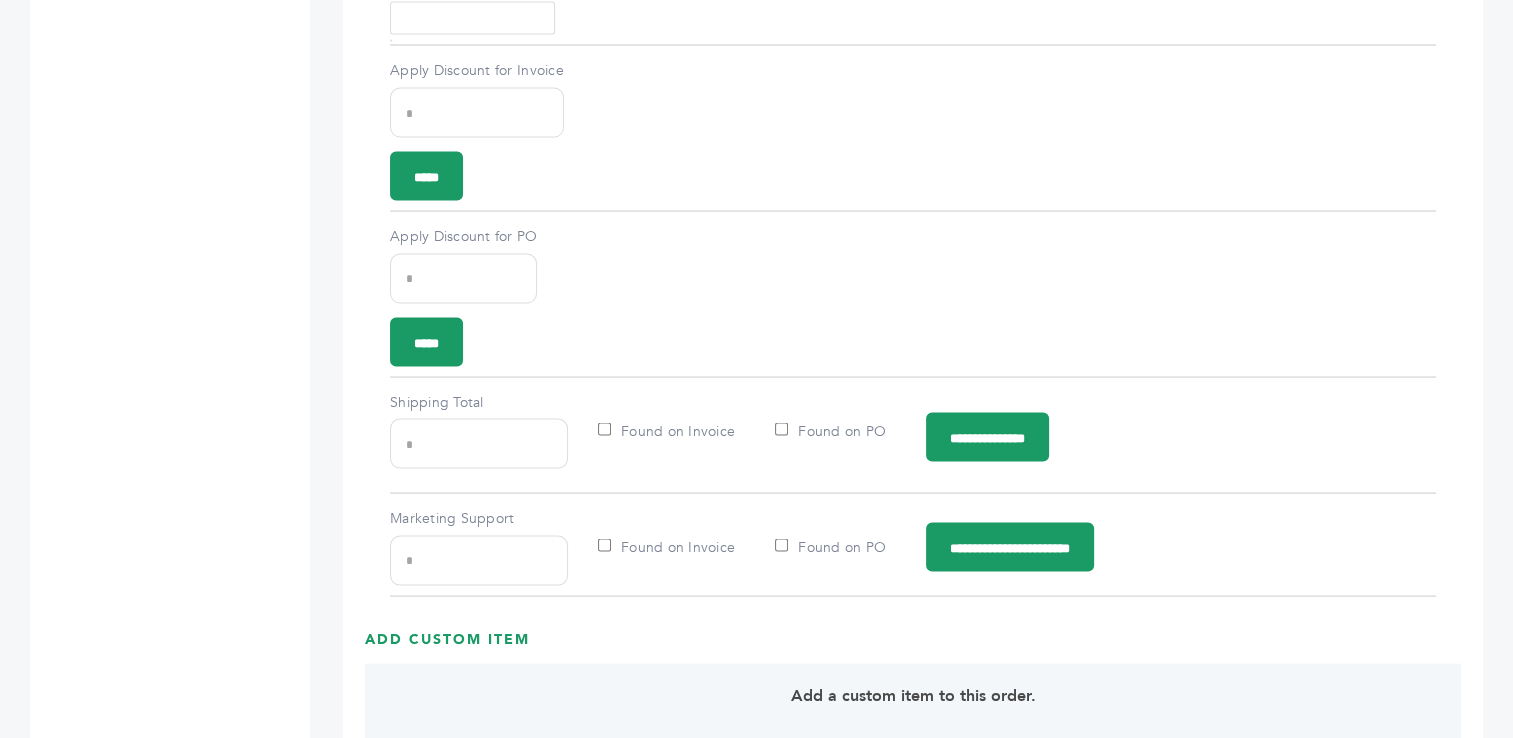 scroll, scrollTop: 3916, scrollLeft: 0, axis: vertical 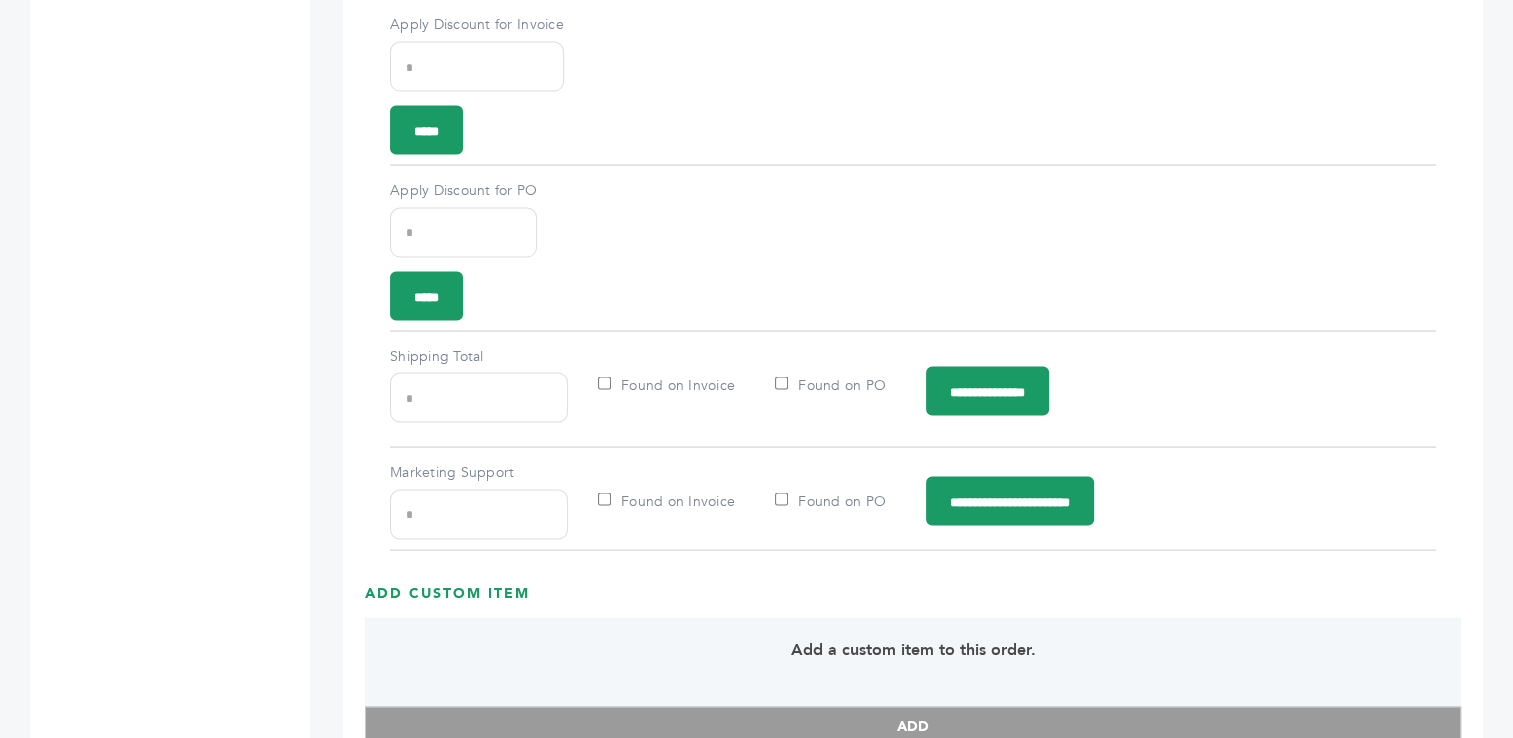 drag, startPoint x: 457, startPoint y: 395, endPoint x: 365, endPoint y: 392, distance: 92.0489 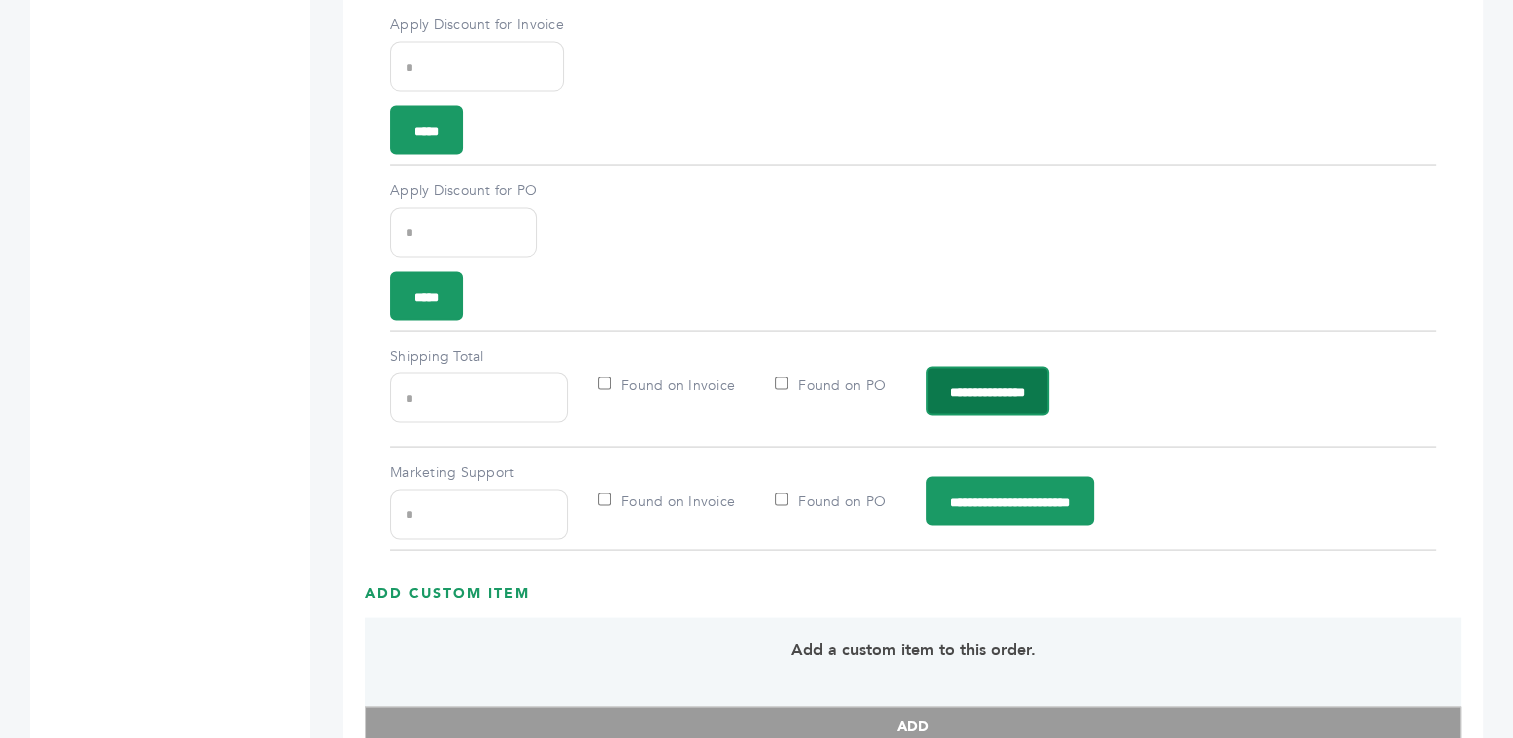 type on "***" 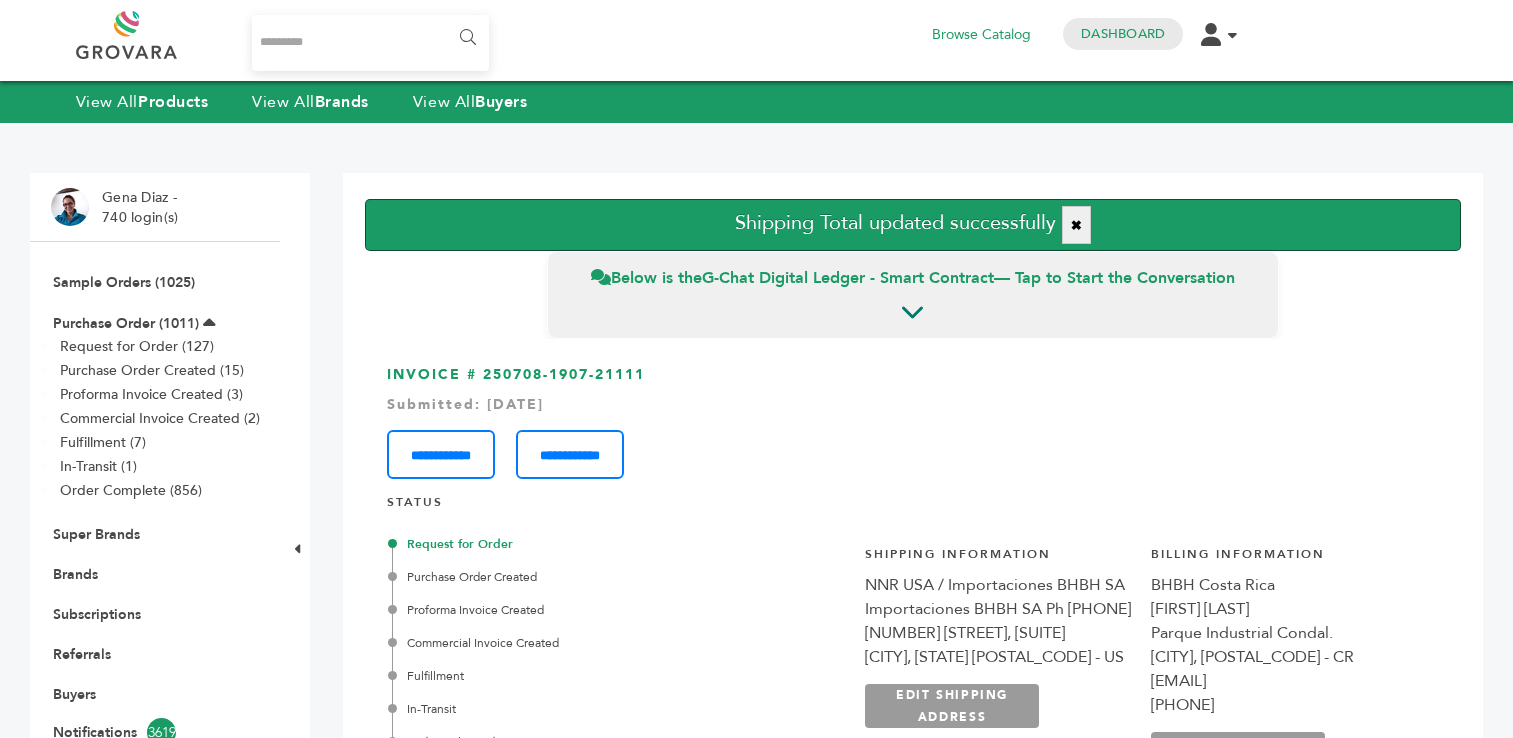 scroll, scrollTop: 0, scrollLeft: 0, axis: both 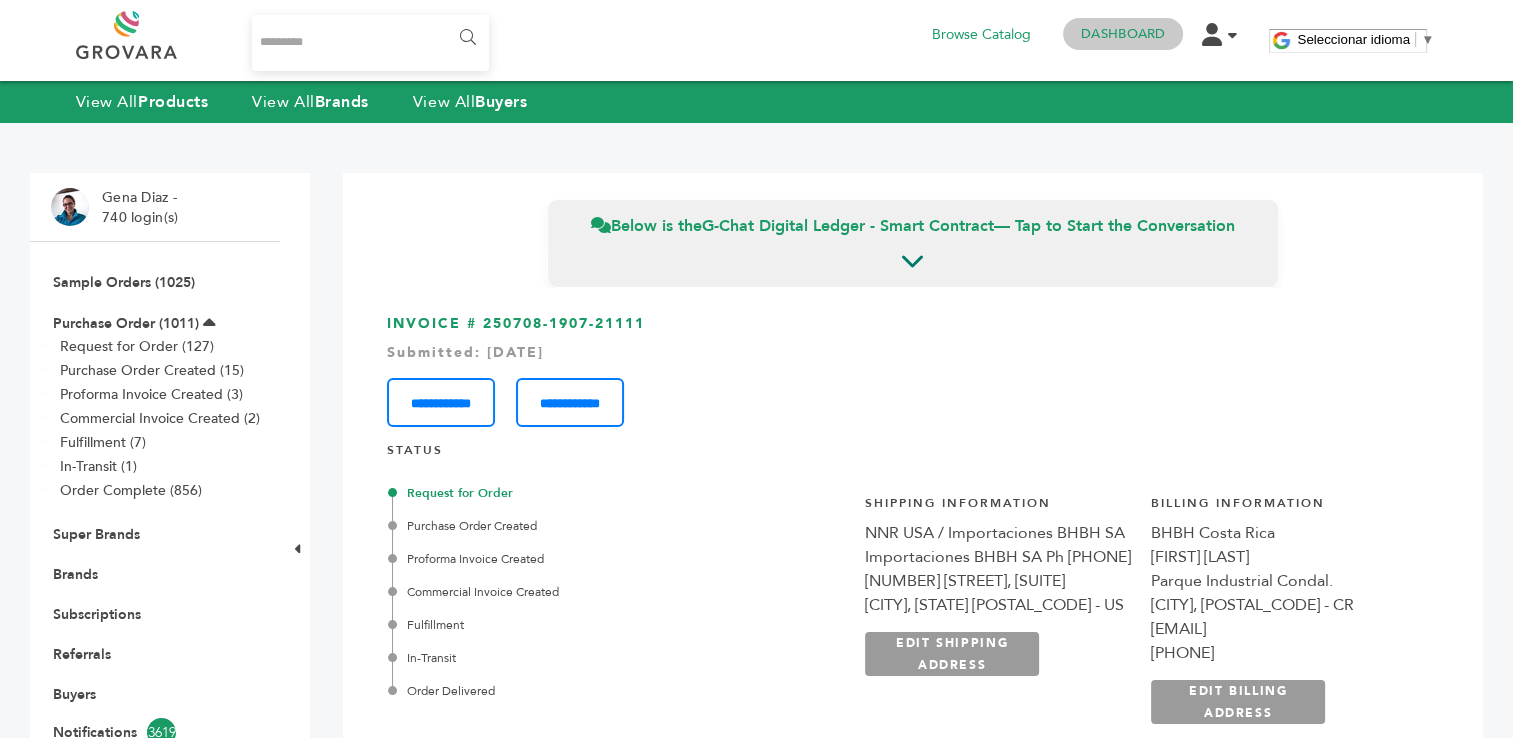 click on "Dashboard" at bounding box center (1123, 34) 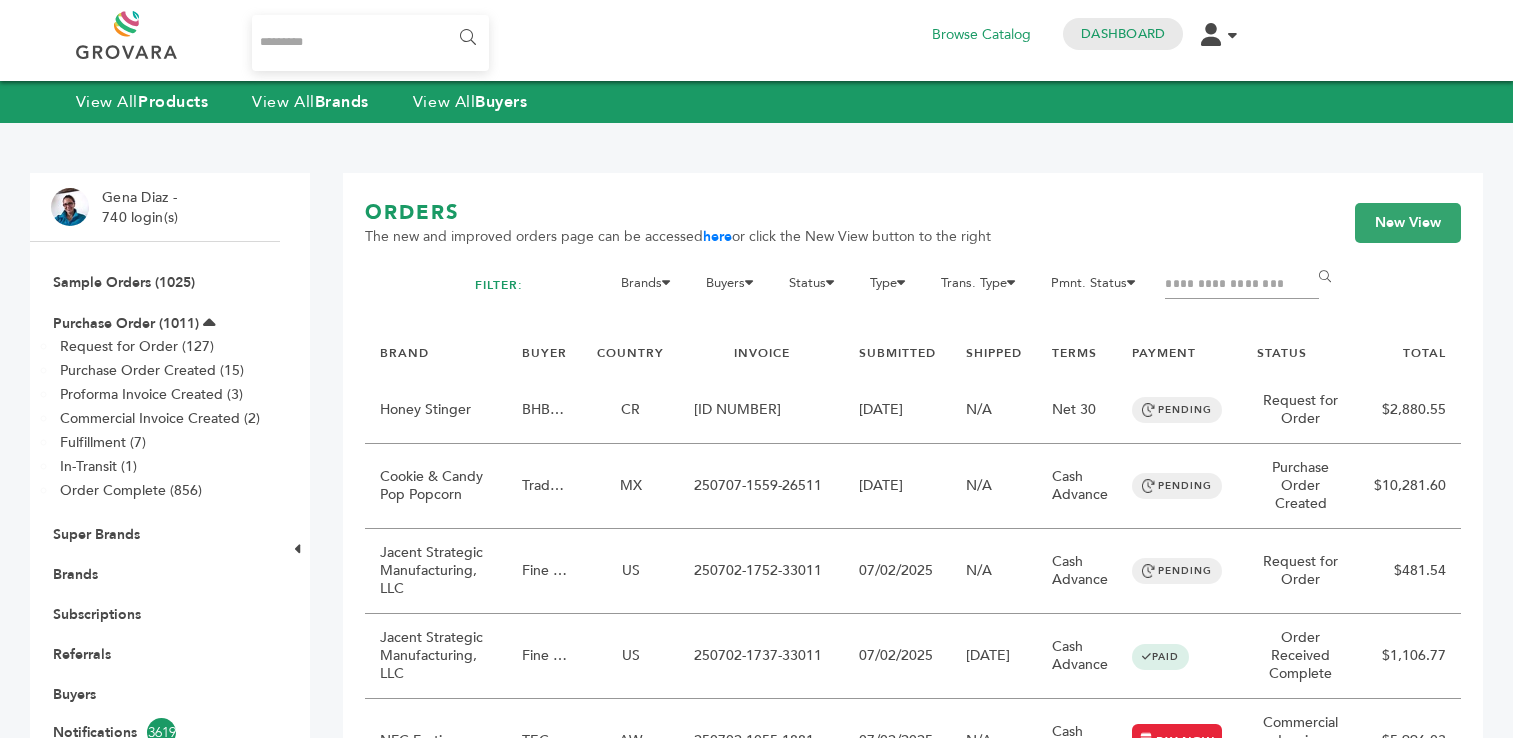 scroll, scrollTop: 0, scrollLeft: 0, axis: both 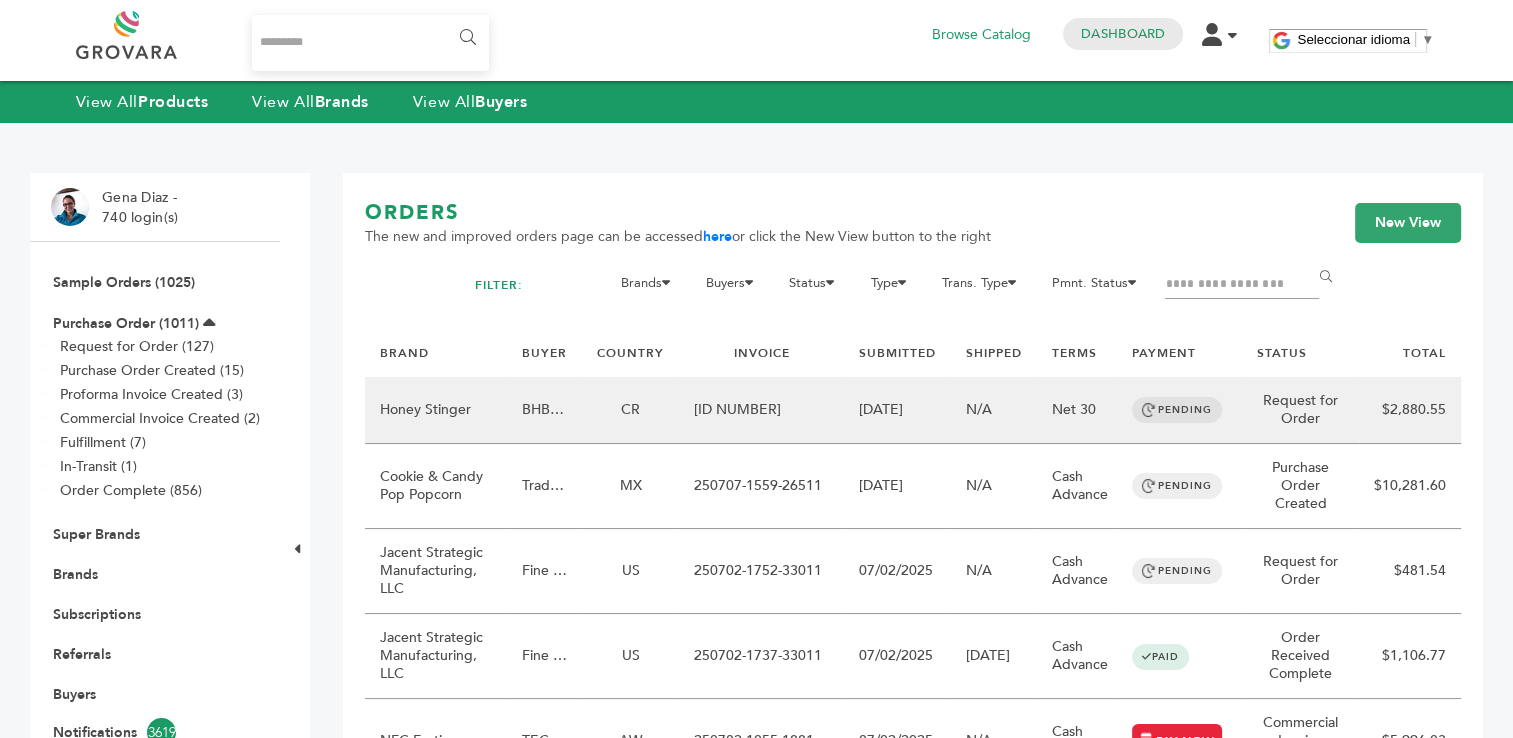 click on "[ID NUMBER]" at bounding box center [761, 410] 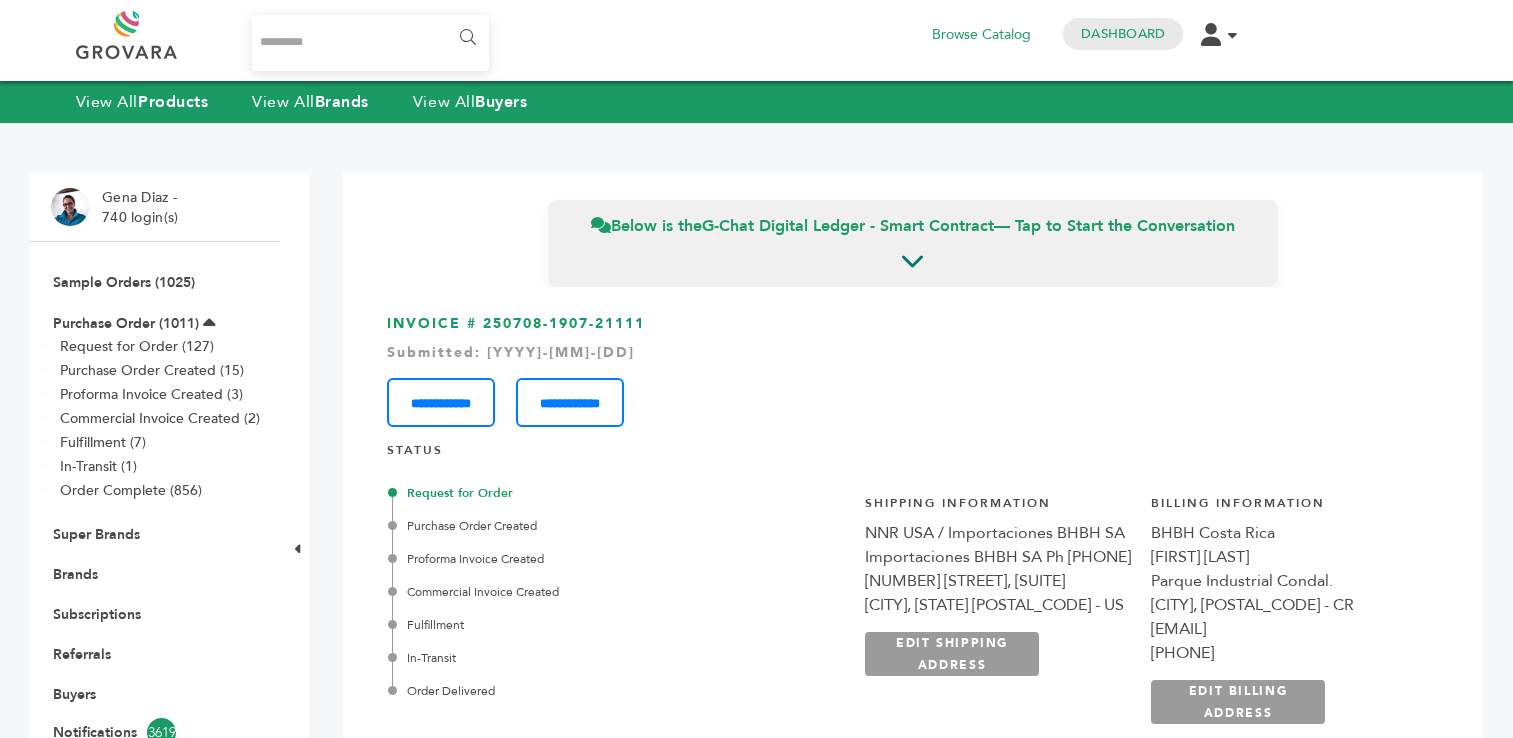 scroll, scrollTop: 0, scrollLeft: 0, axis: both 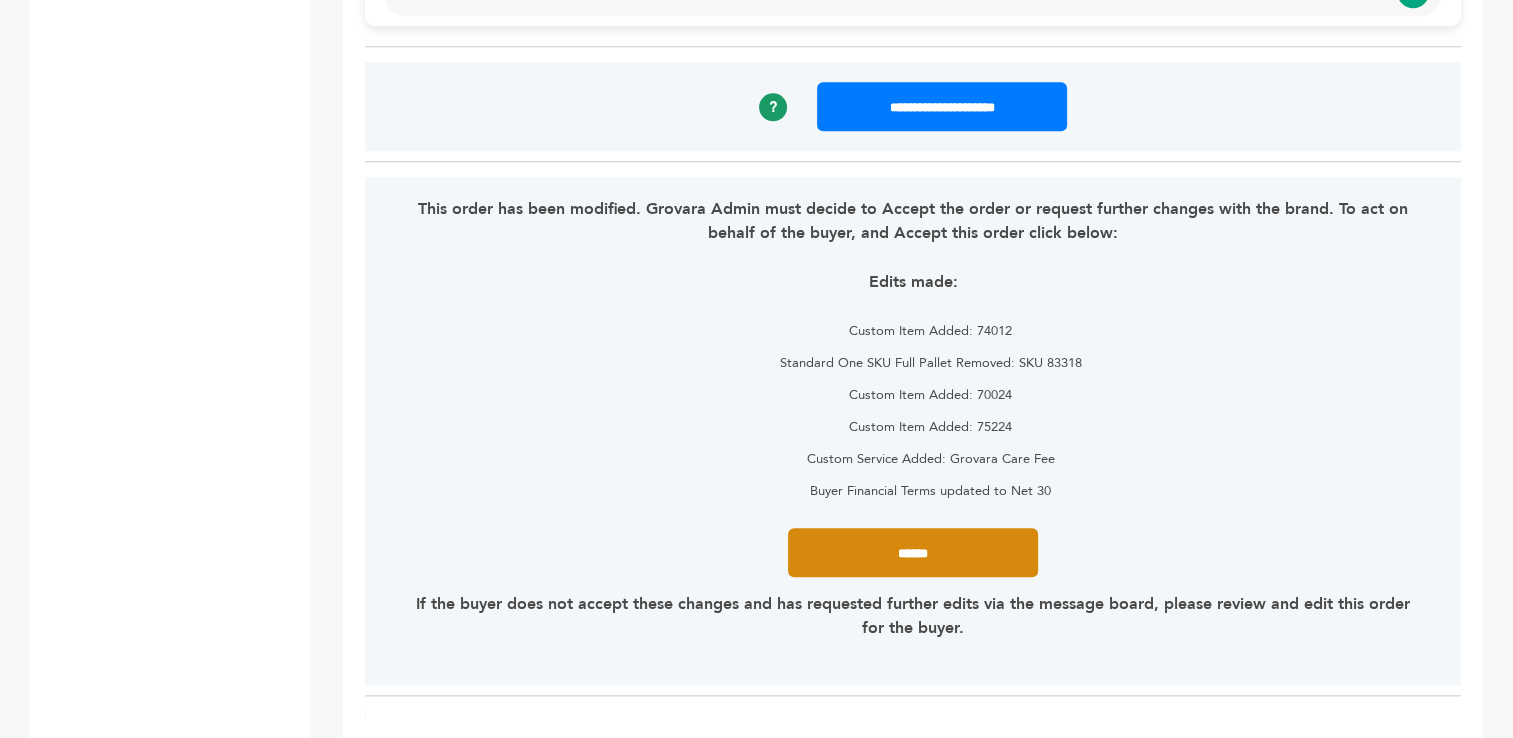 click on "******" at bounding box center (913, 552) 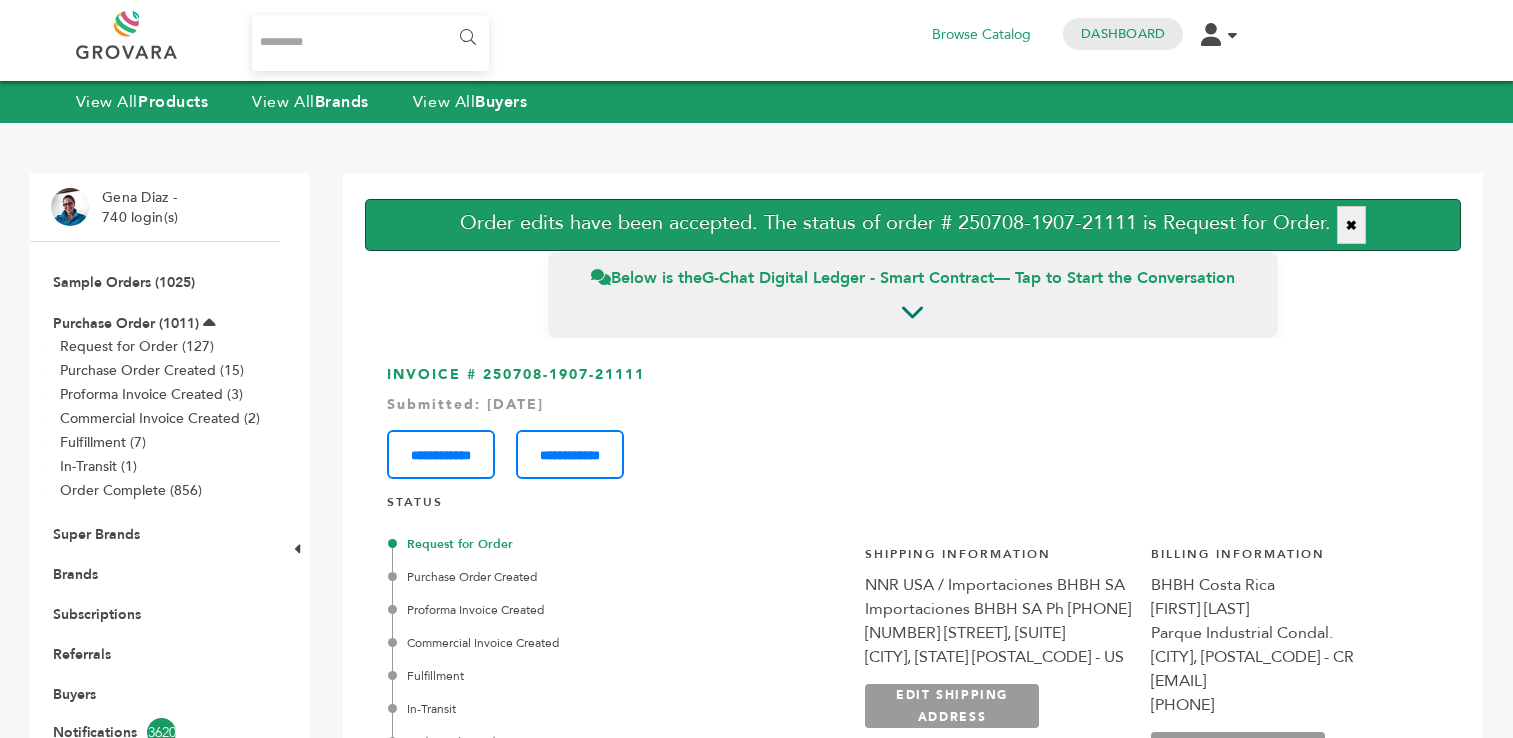 scroll, scrollTop: 0, scrollLeft: 0, axis: both 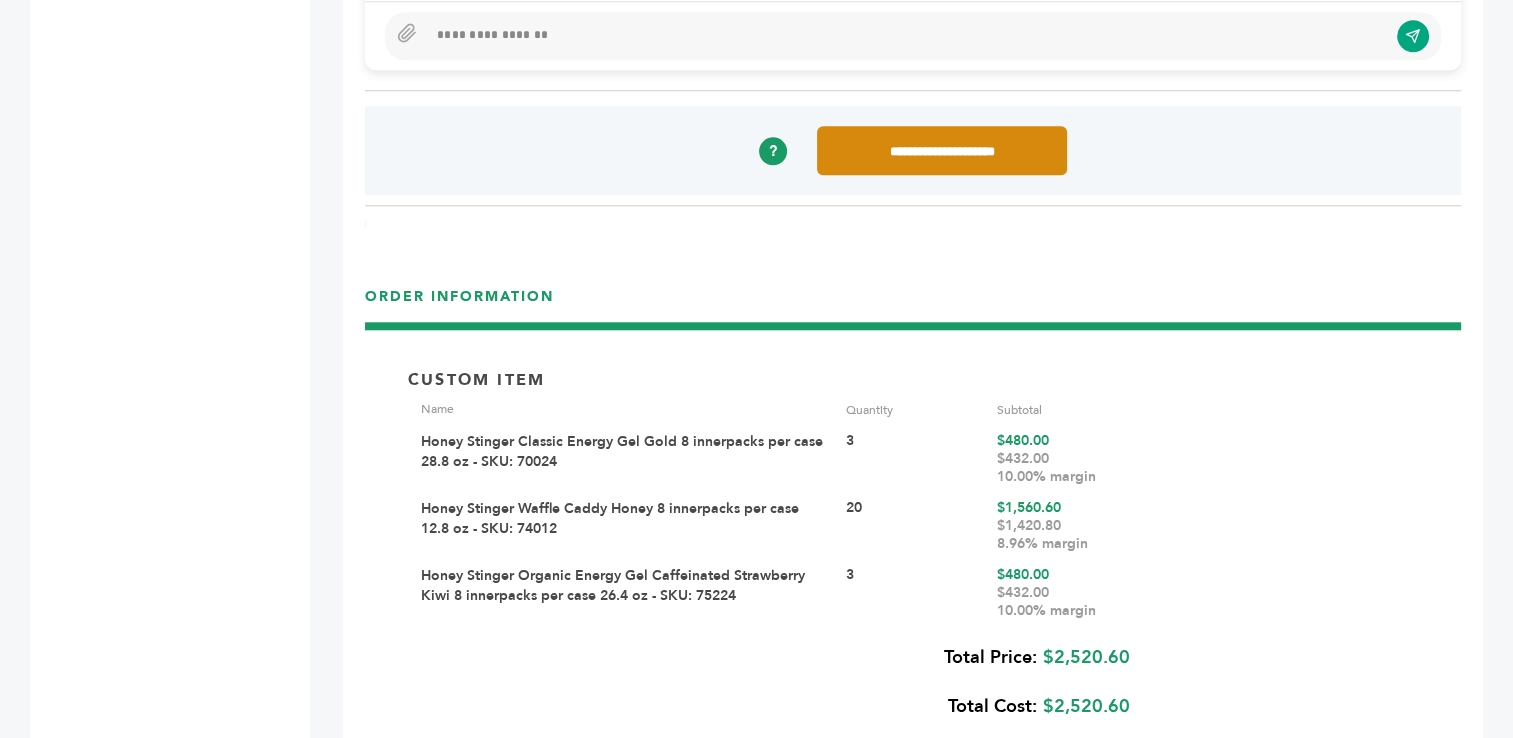 click on "**********" at bounding box center (913, 156) 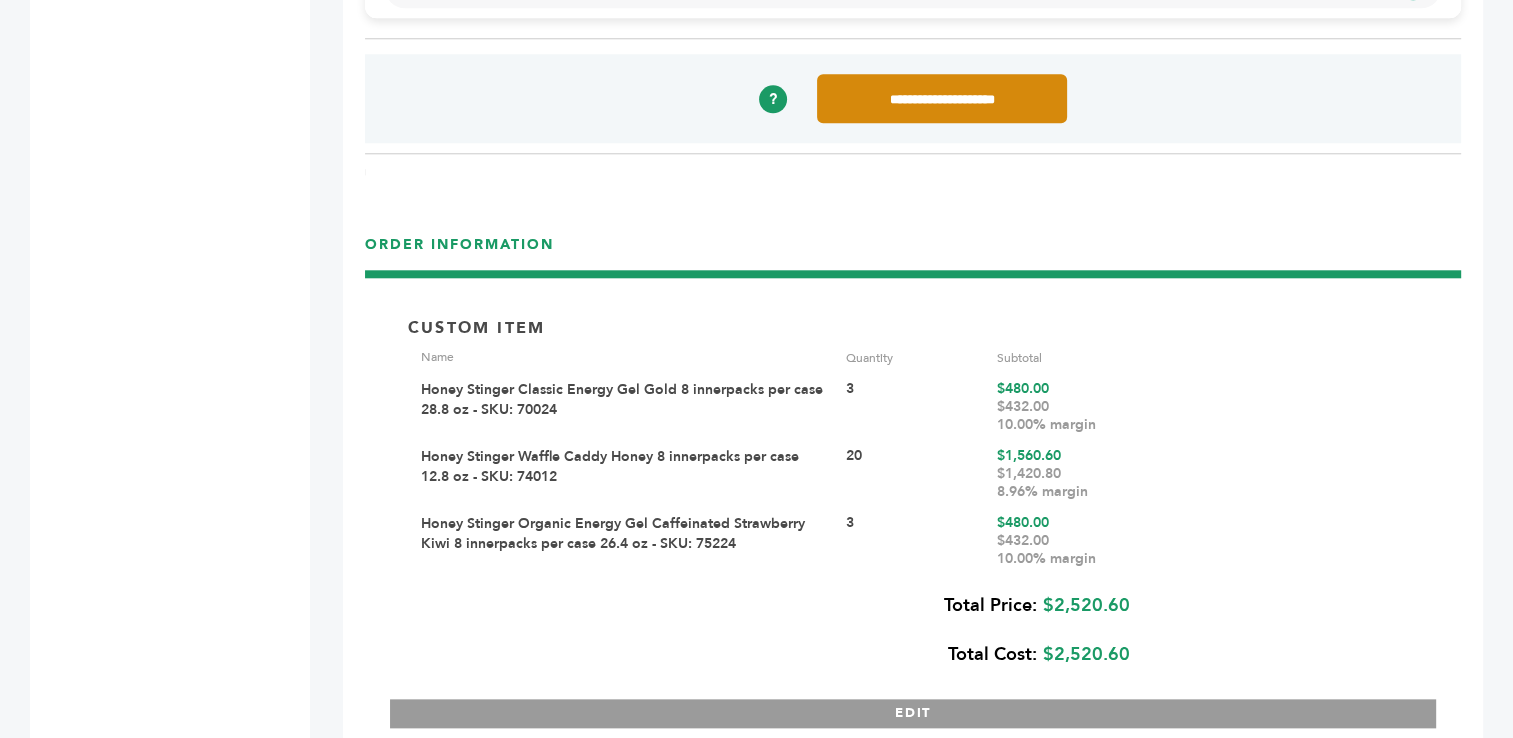 click on "**********" at bounding box center [942, 98] 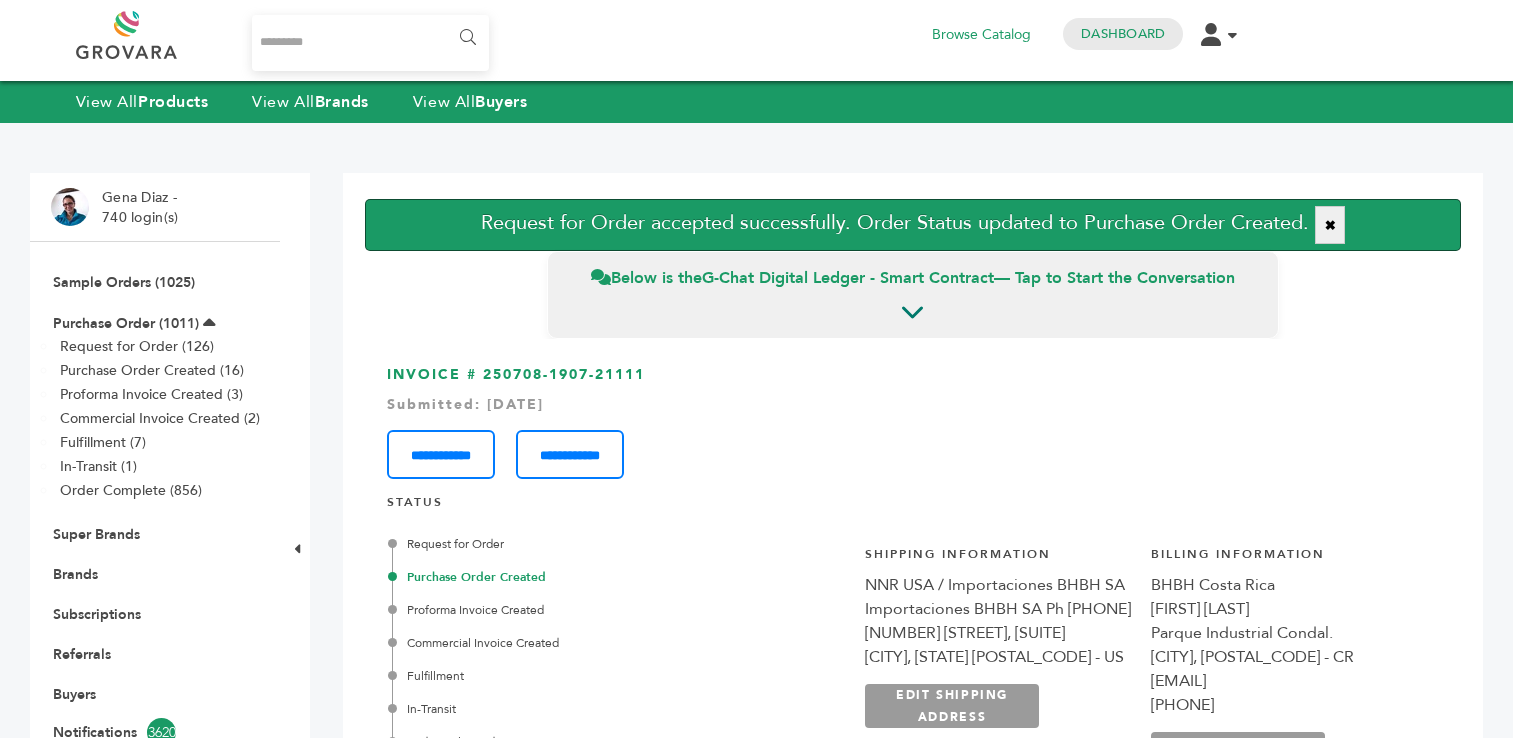 scroll, scrollTop: 0, scrollLeft: 0, axis: both 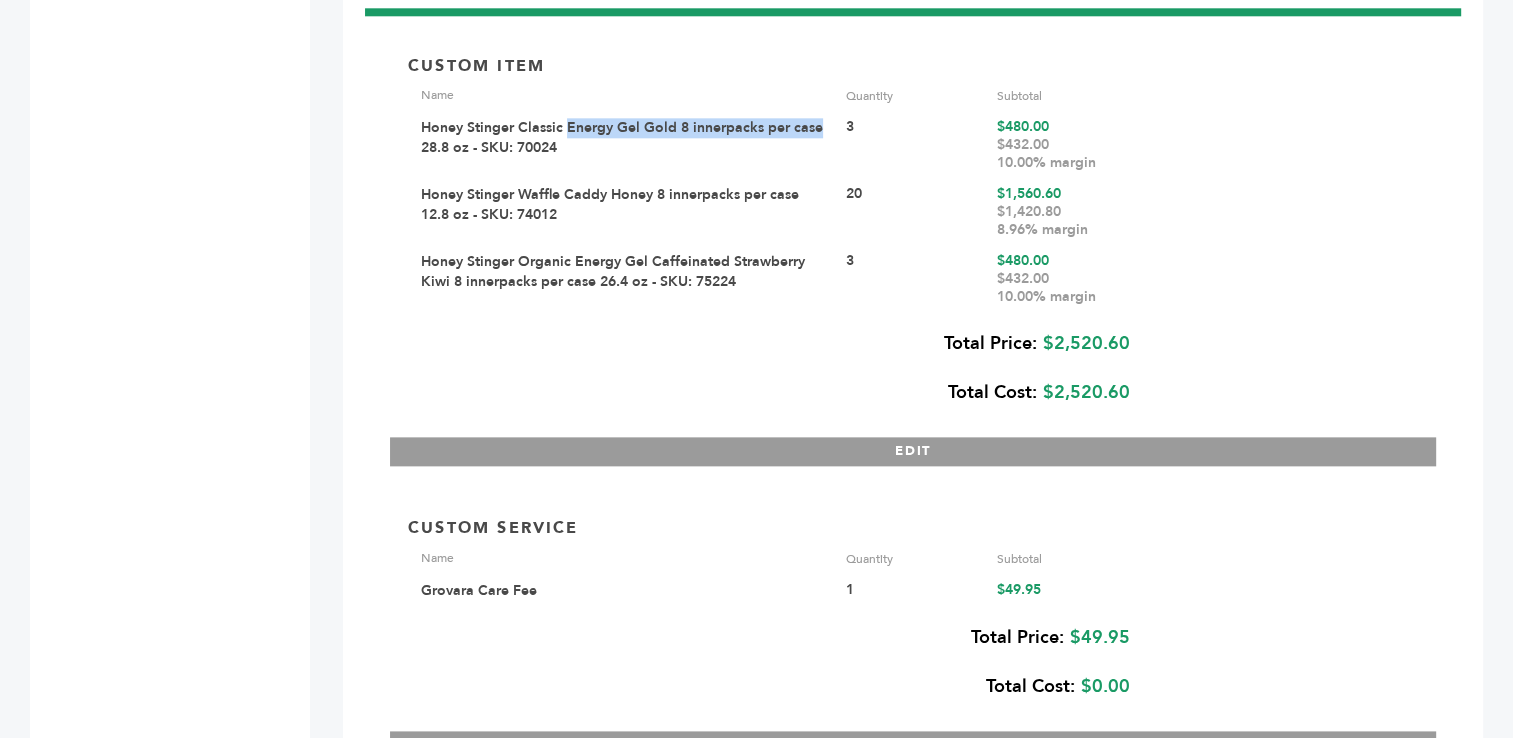 drag, startPoint x: 569, startPoint y: 122, endPoint x: 833, endPoint y: 114, distance: 264.1212 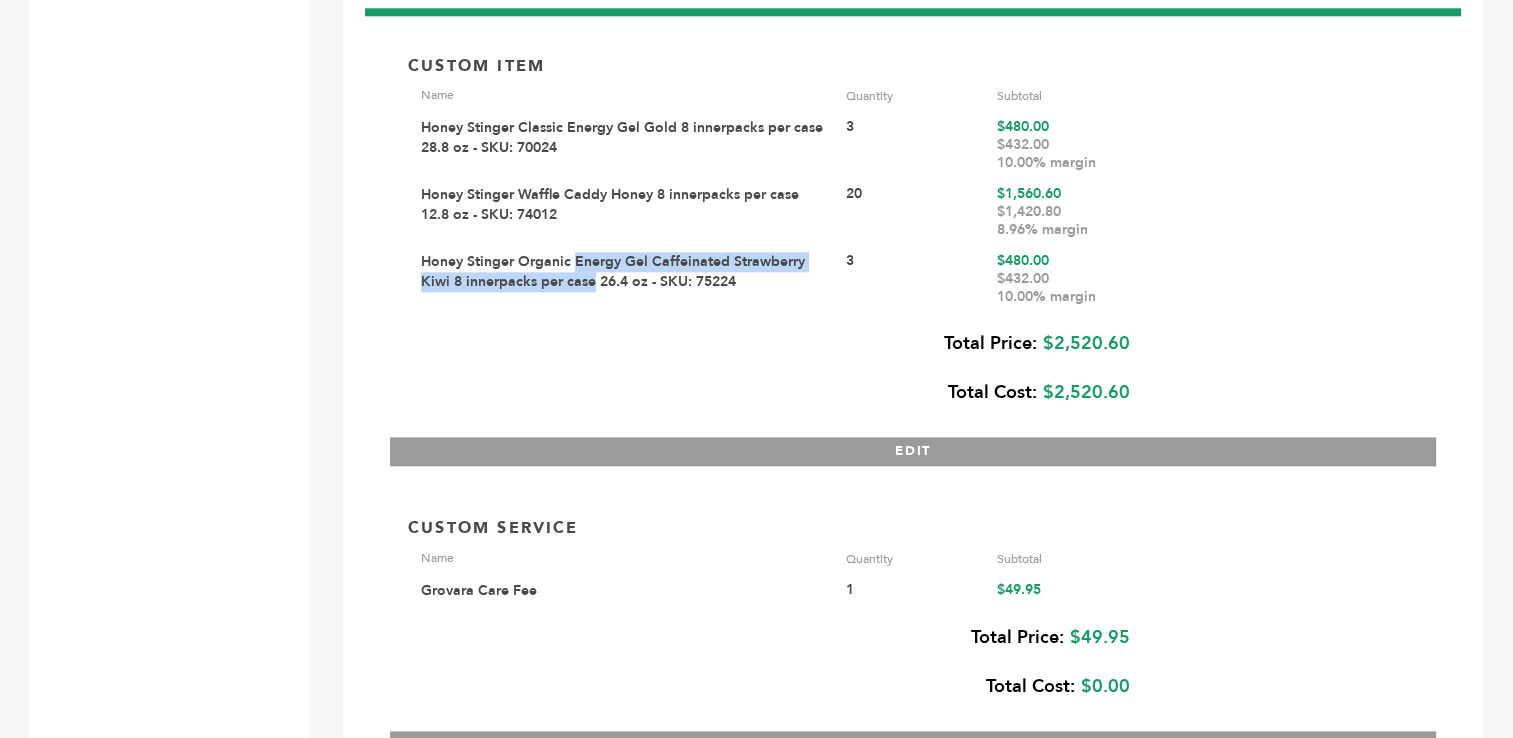 drag, startPoint x: 576, startPoint y: 257, endPoint x: 593, endPoint y: 278, distance: 27.018513 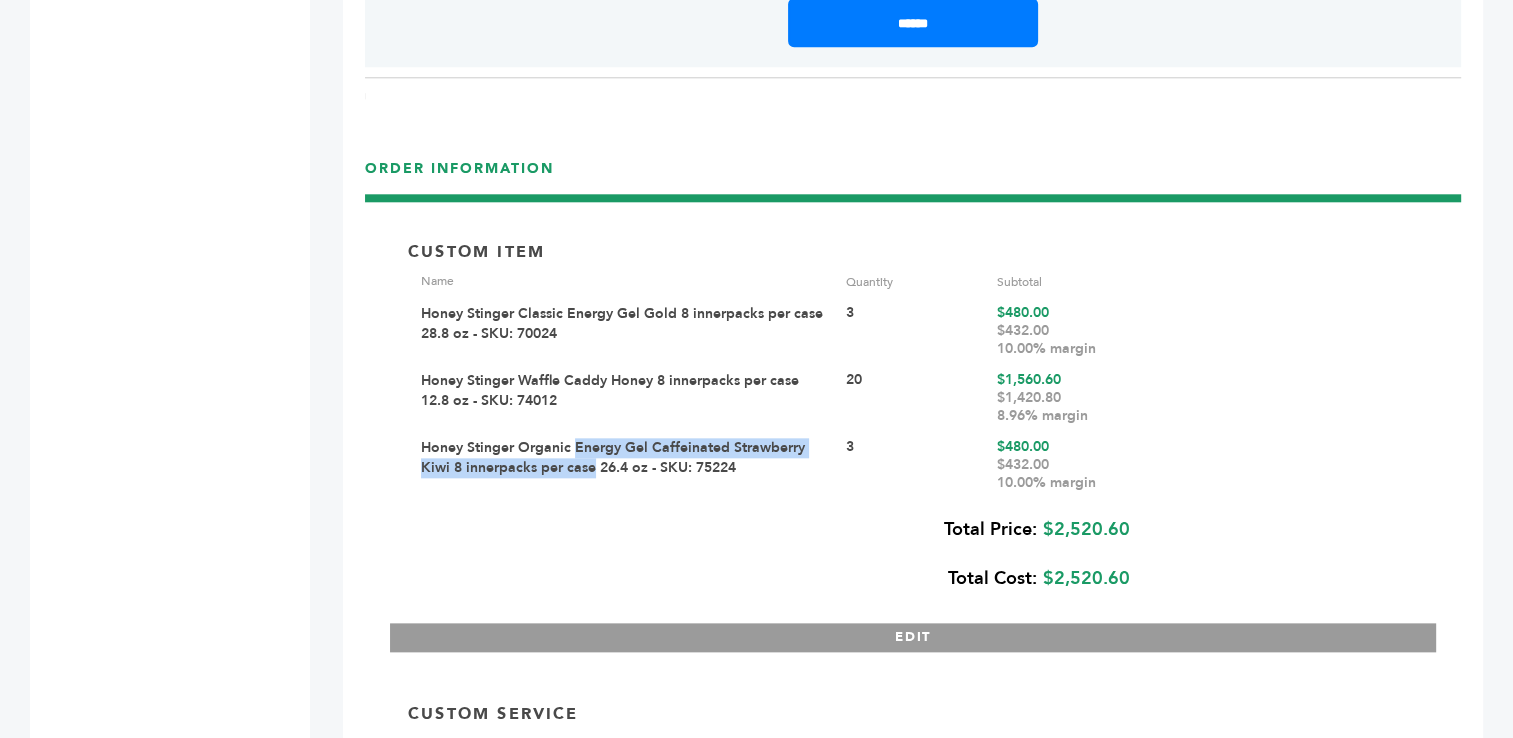 scroll, scrollTop: 2100, scrollLeft: 0, axis: vertical 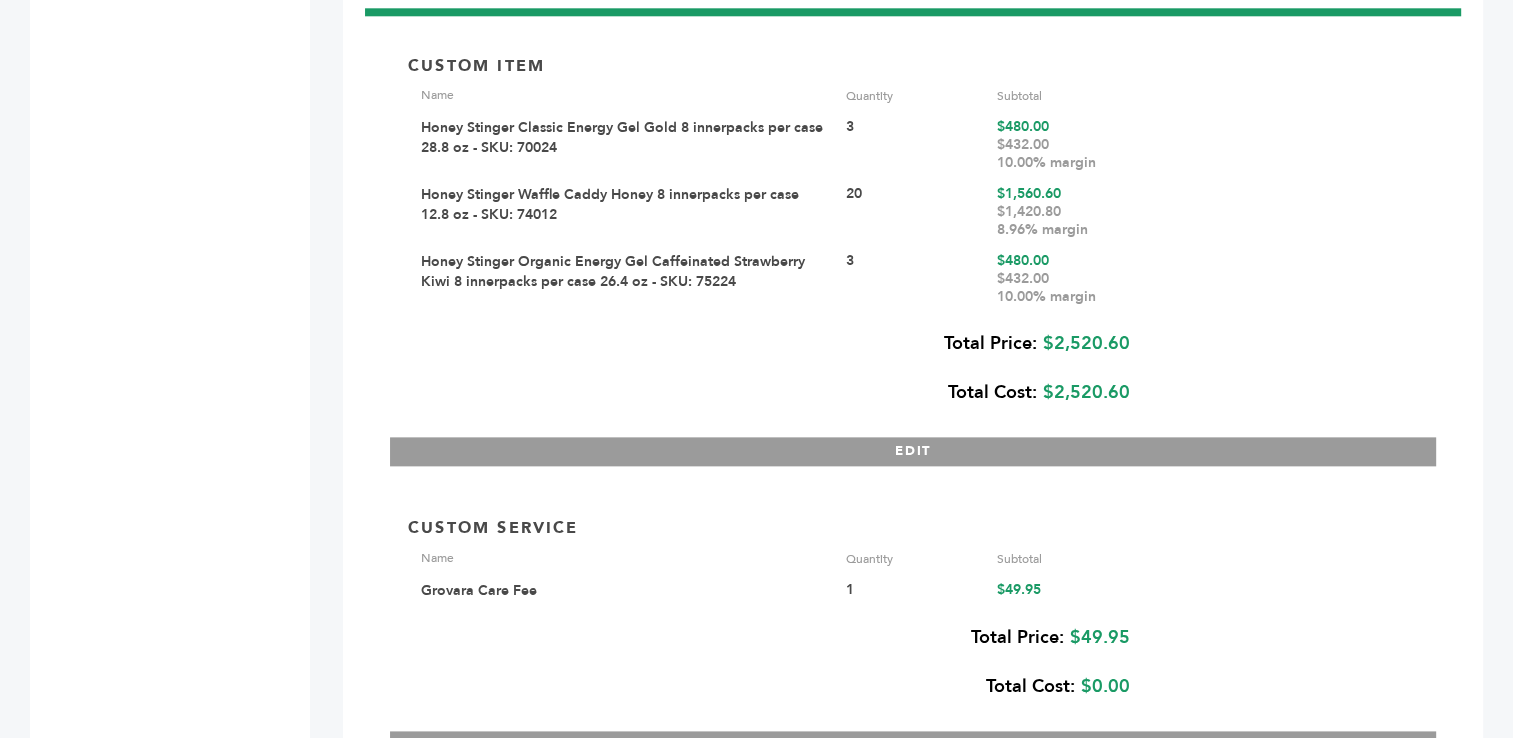 drag, startPoint x: 1524, startPoint y: 375, endPoint x: 887, endPoint y: 512, distance: 651.5658 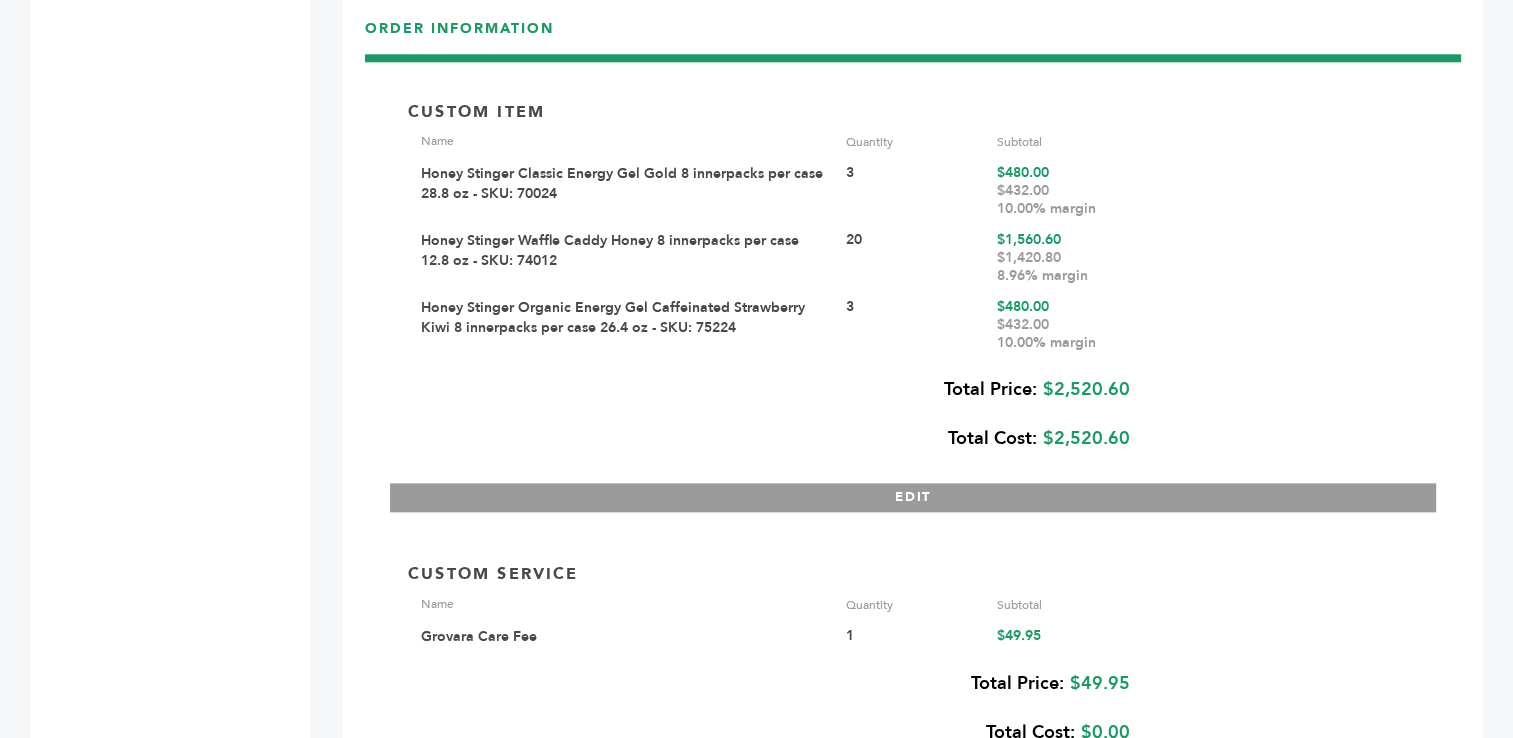 scroll, scrollTop: 2288, scrollLeft: 0, axis: vertical 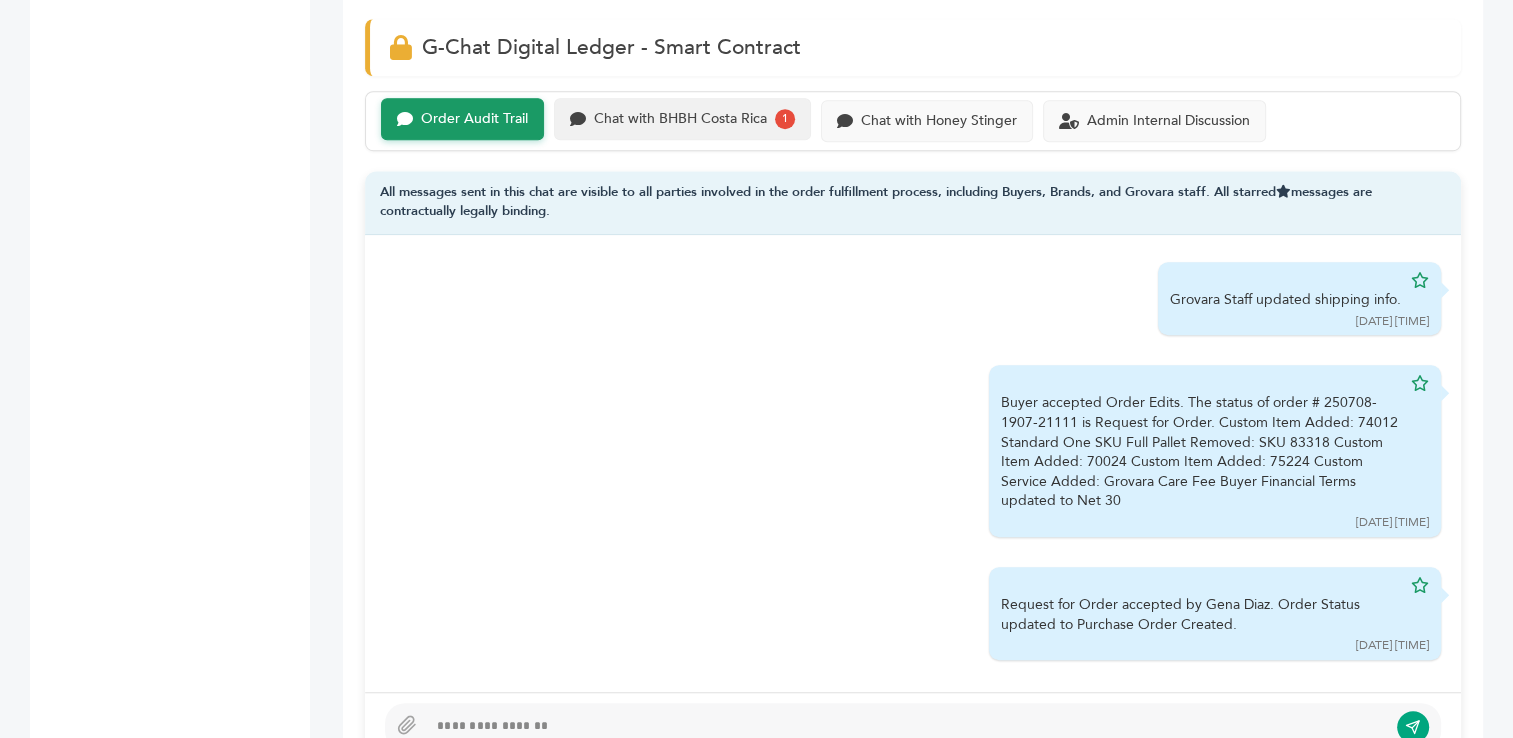 click on "Chat with BHBH Costa Rica" at bounding box center [474, 119] 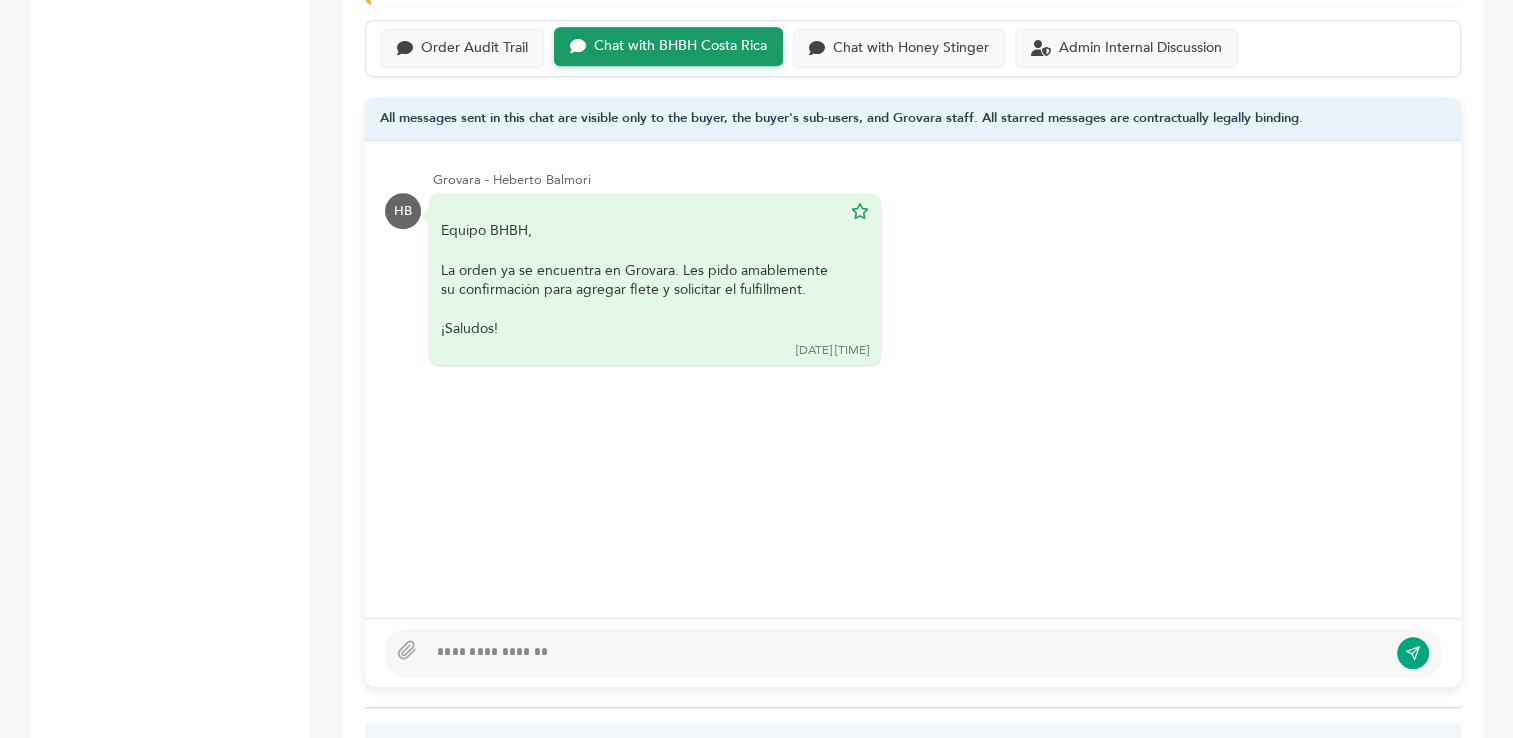 scroll, scrollTop: 1336, scrollLeft: 0, axis: vertical 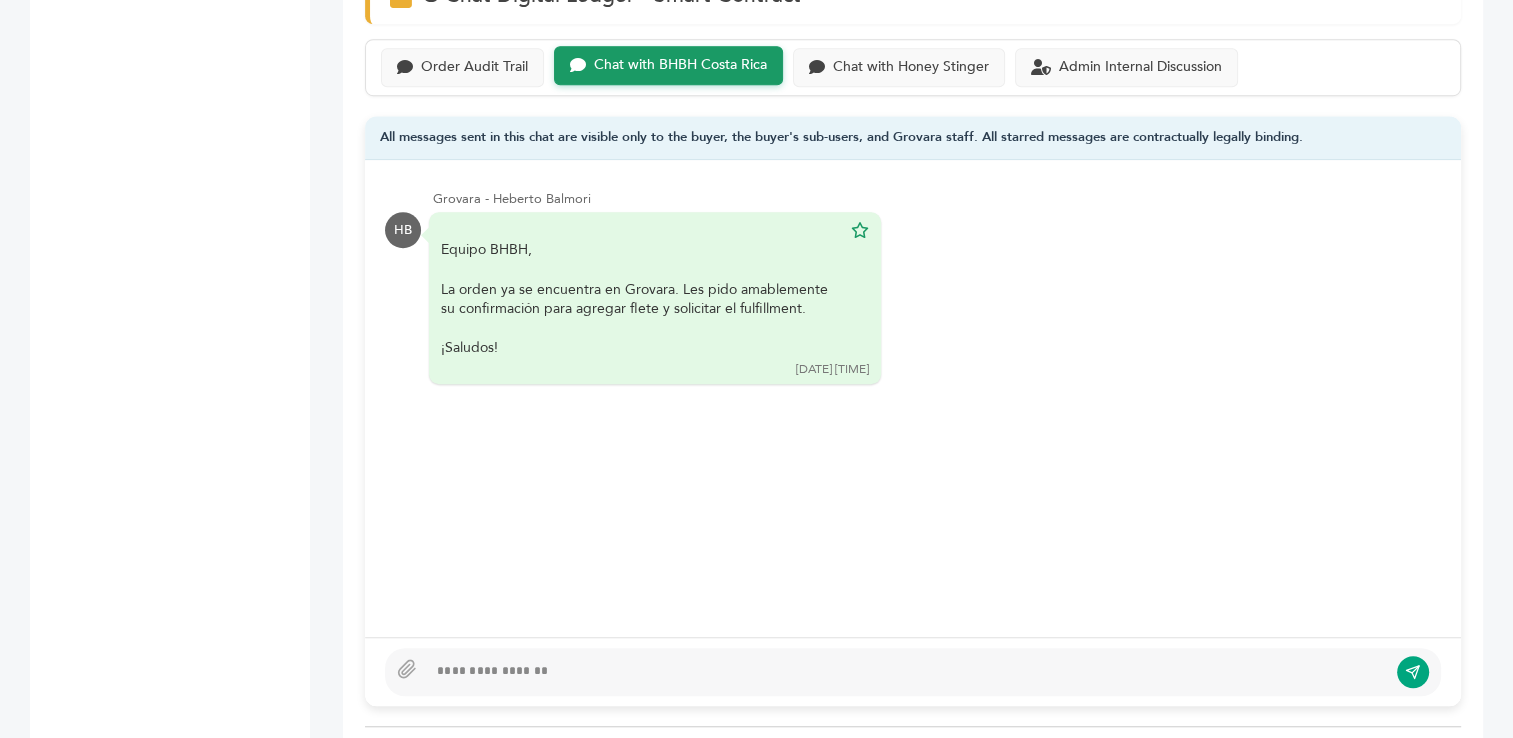 click at bounding box center (907, 672) 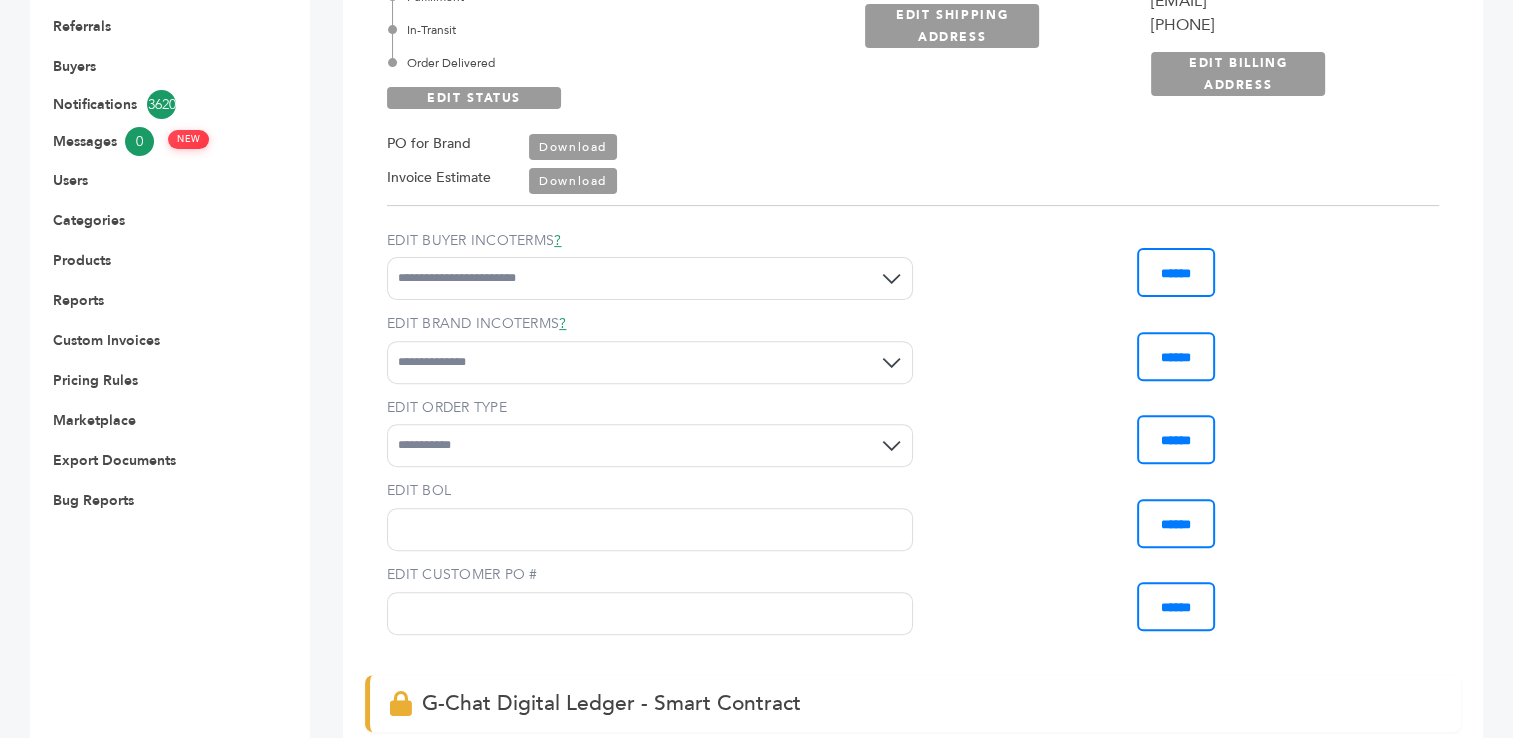 scroll, scrollTop: 611, scrollLeft: 0, axis: vertical 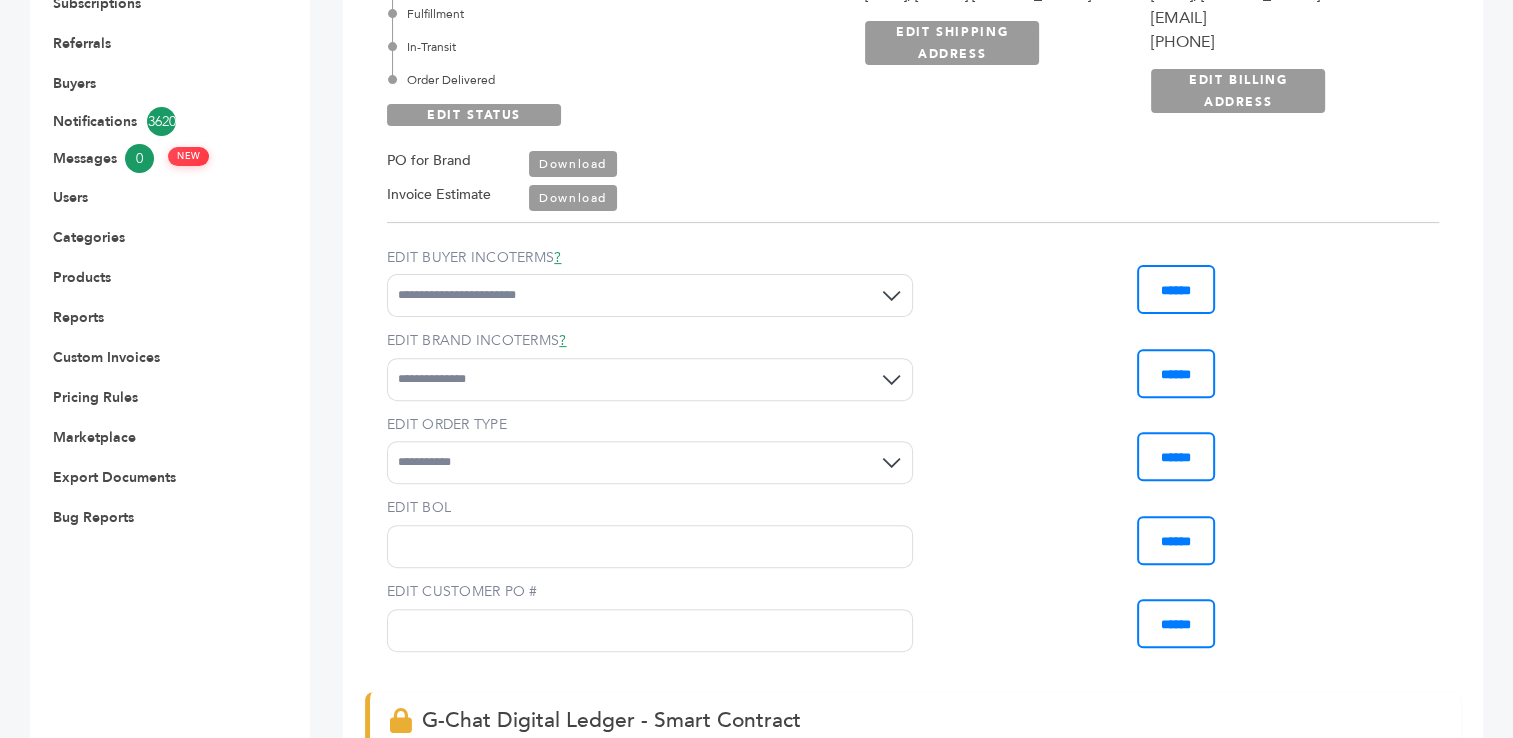 click on "Download" at bounding box center [573, 198] 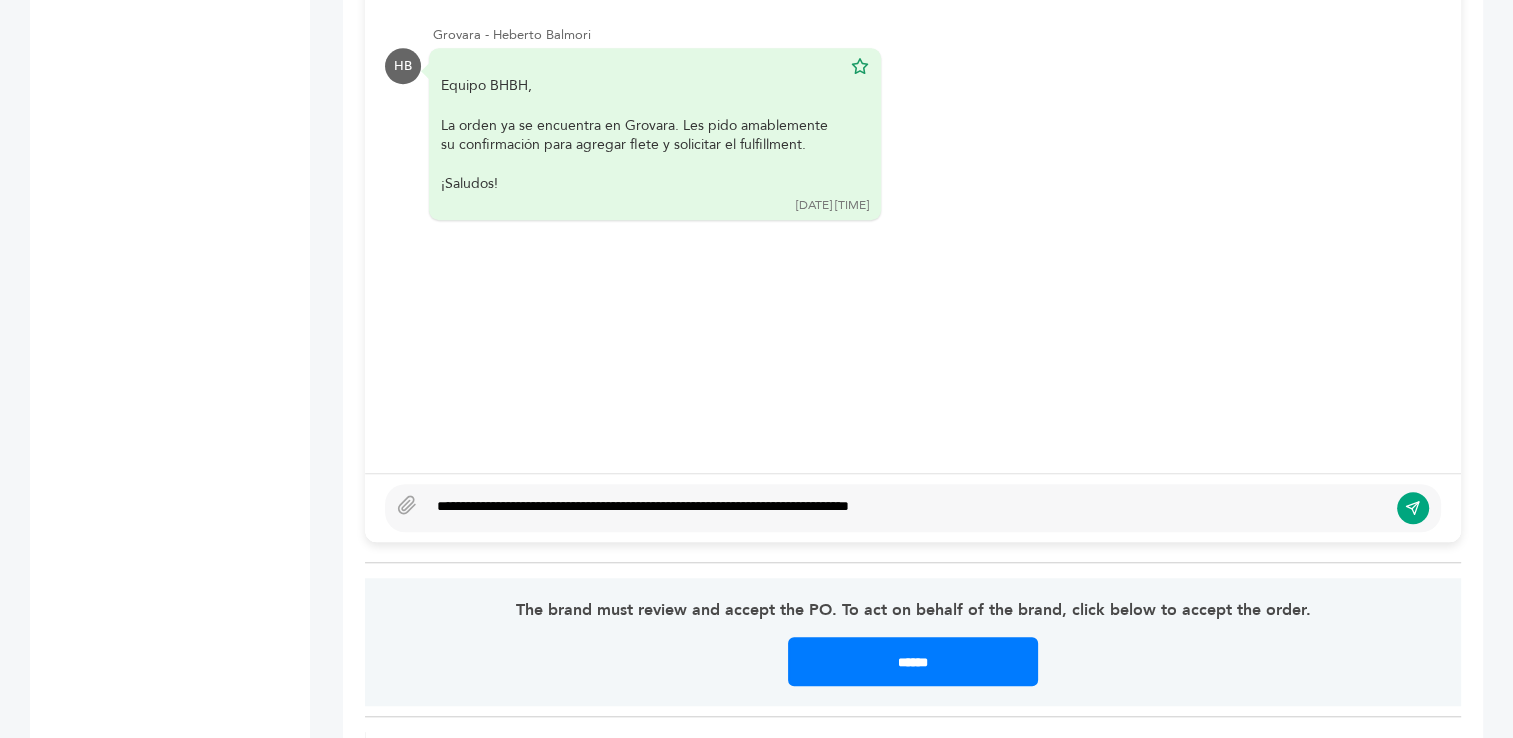 scroll, scrollTop: 1555, scrollLeft: 0, axis: vertical 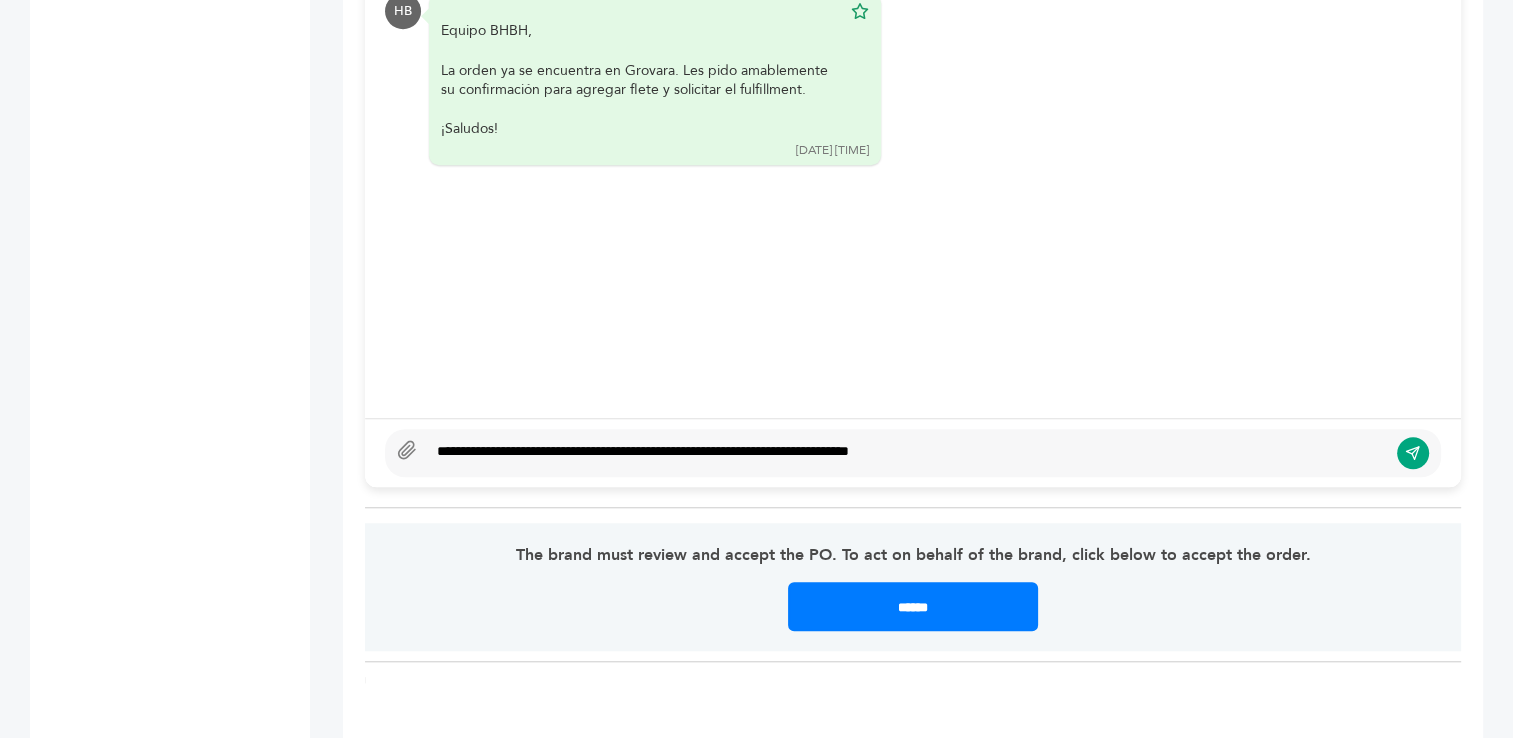 click at bounding box center [407, 449] 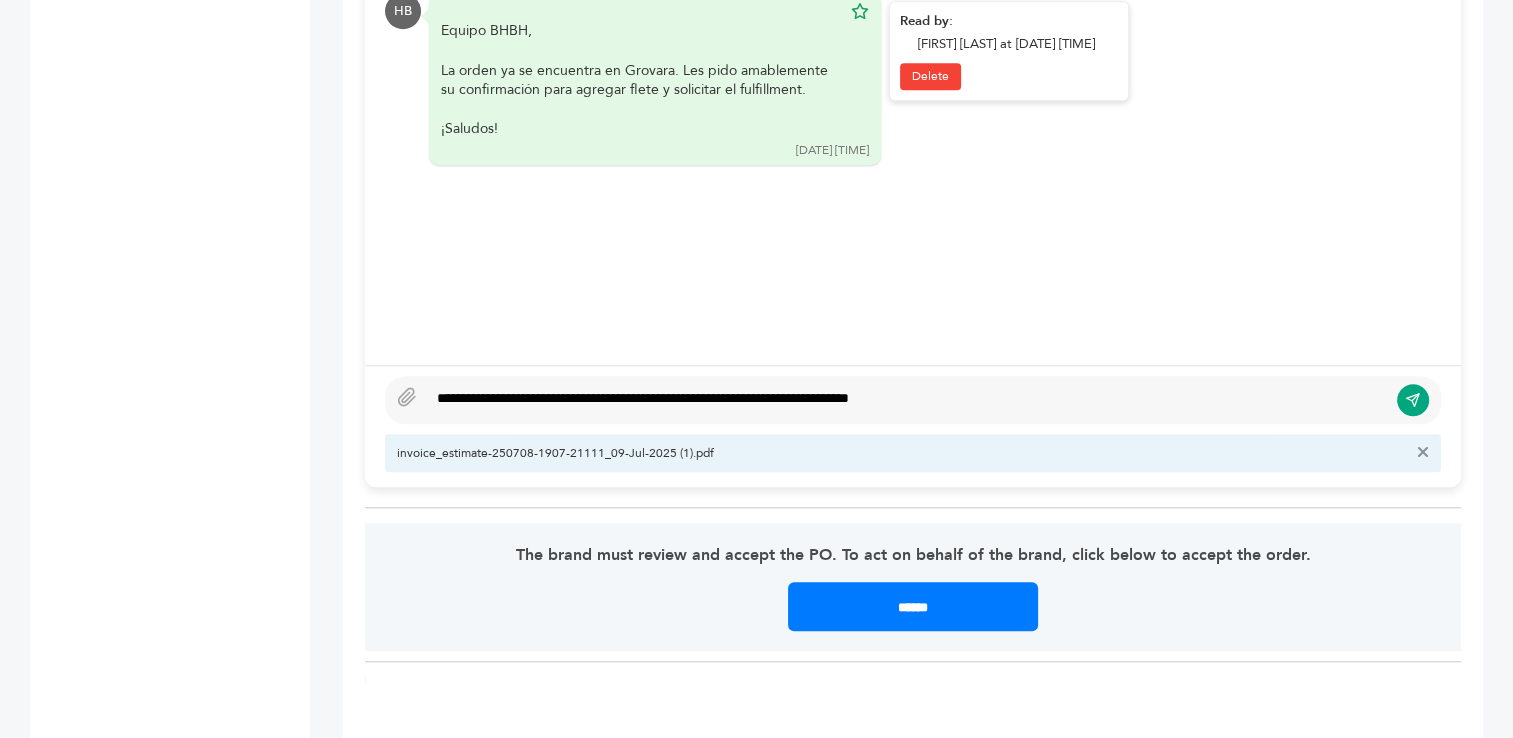drag, startPoint x: 1412, startPoint y: 398, endPoint x: 854, endPoint y: 102, distance: 631.6486 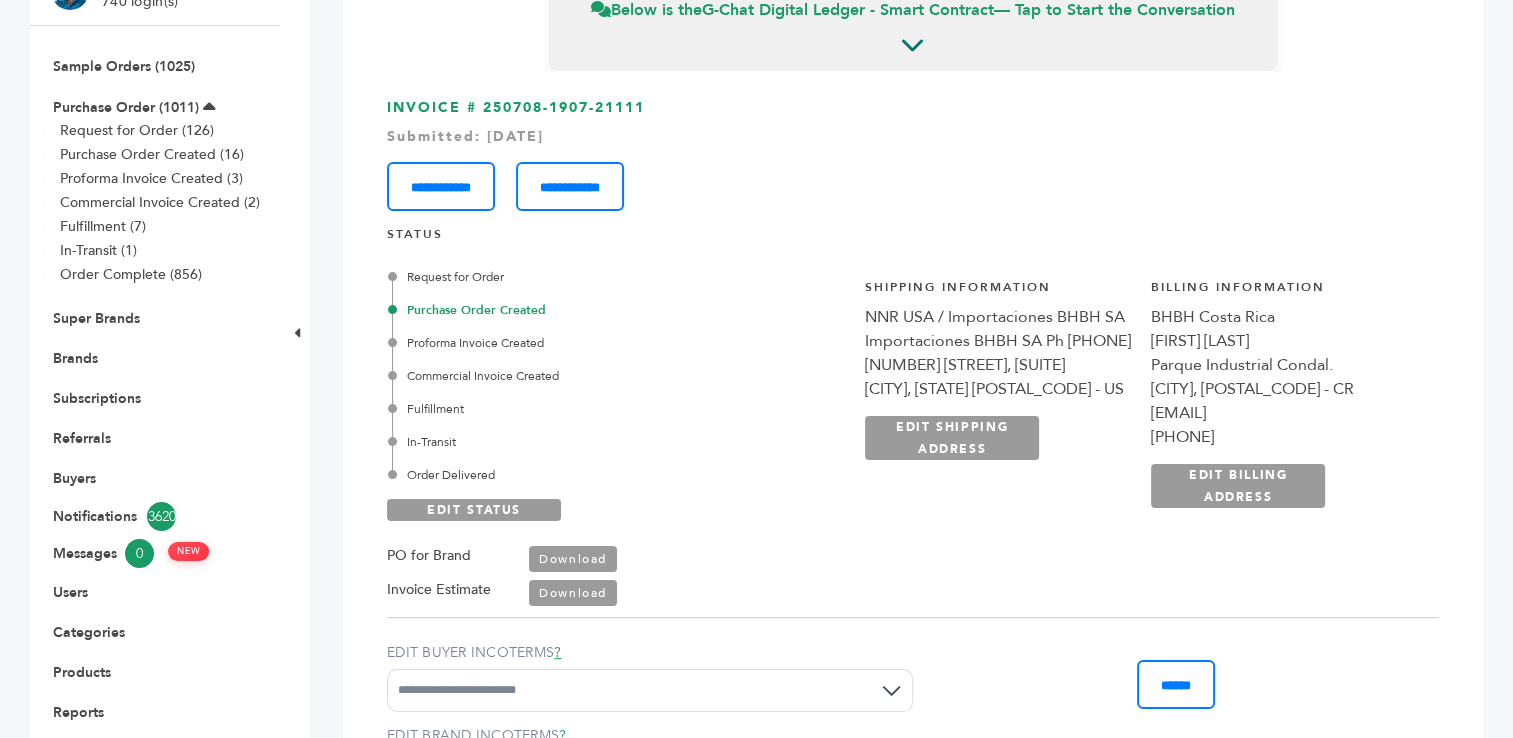 scroll, scrollTop: 0, scrollLeft: 0, axis: both 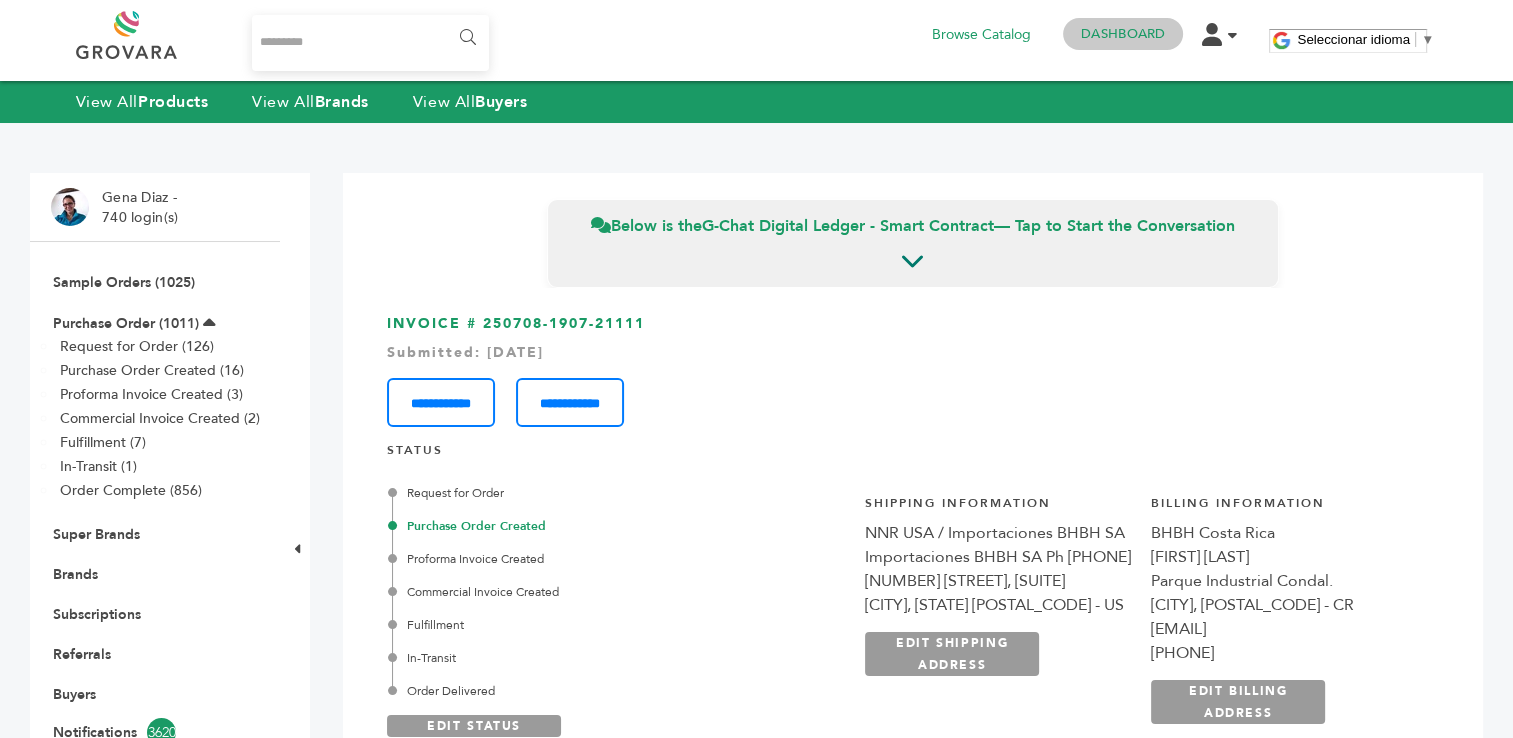click on "Dashboard" at bounding box center (1123, 34) 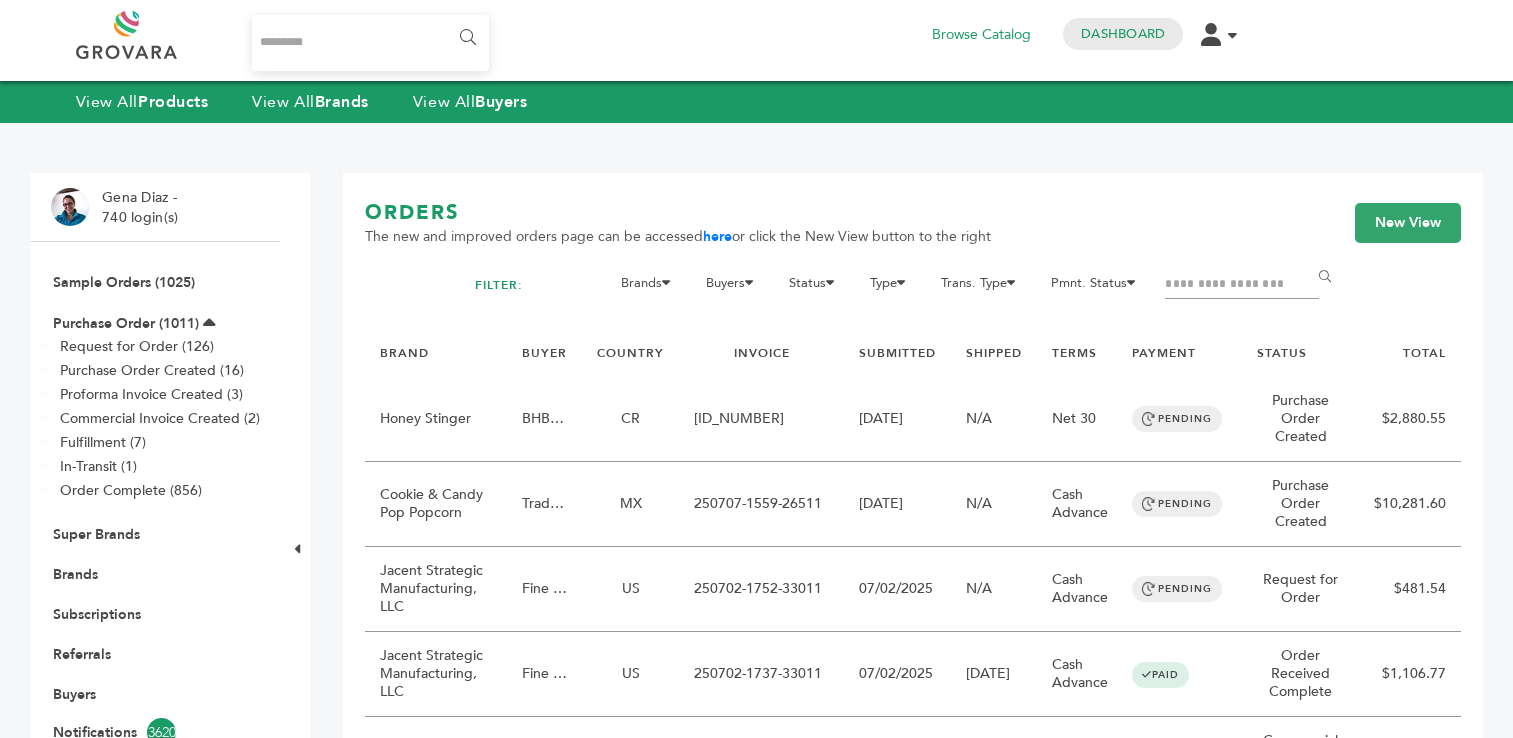 scroll, scrollTop: 0, scrollLeft: 0, axis: both 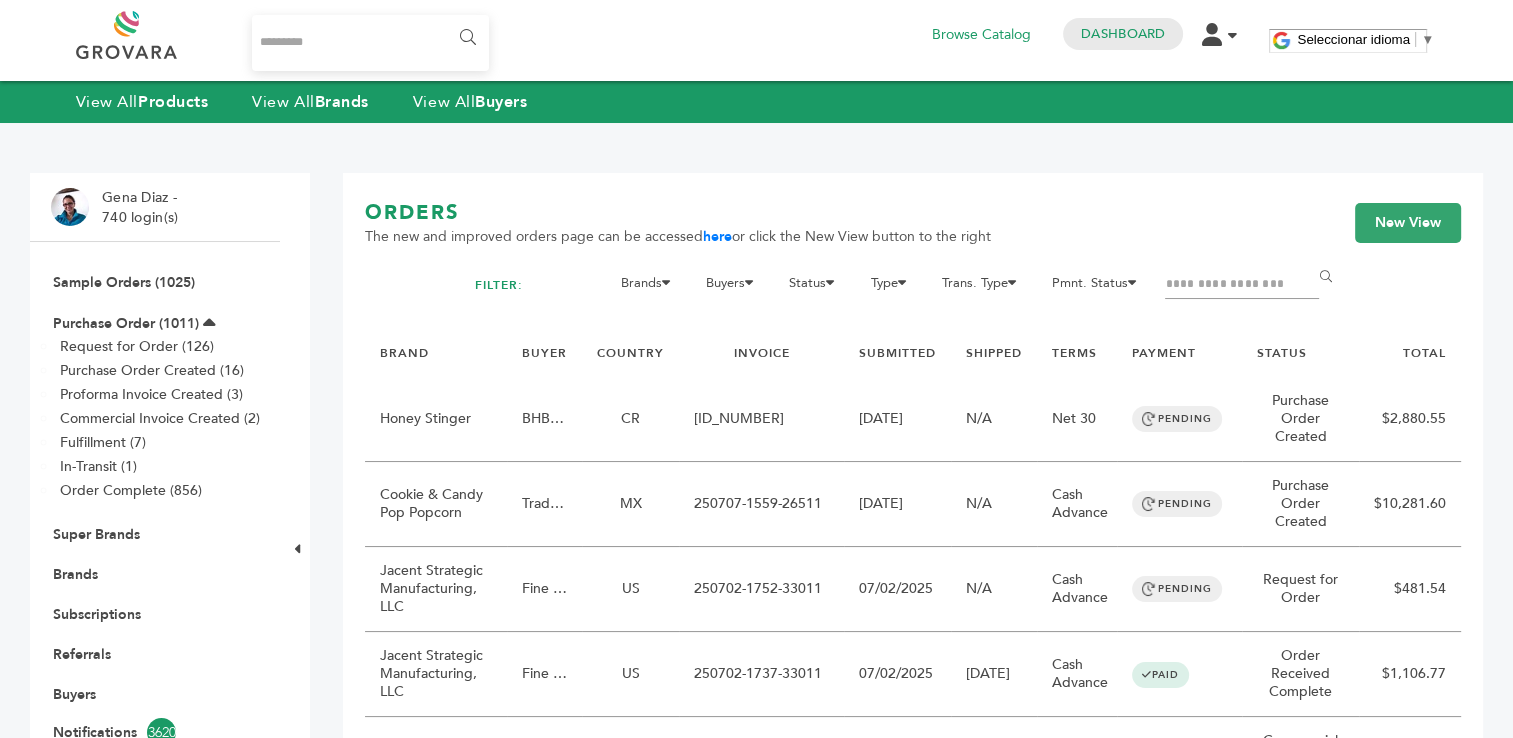 click at bounding box center (1242, 285) 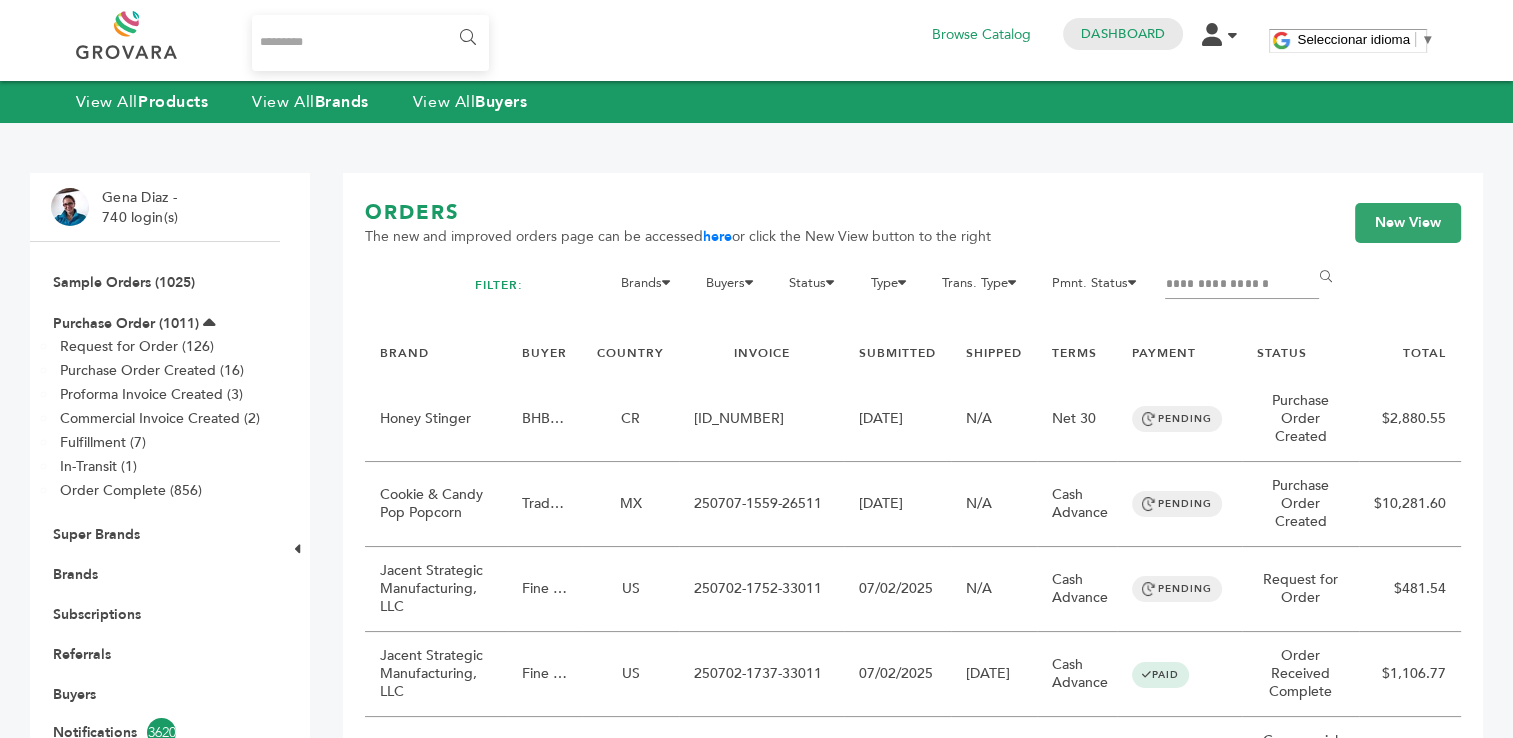 type on "**********" 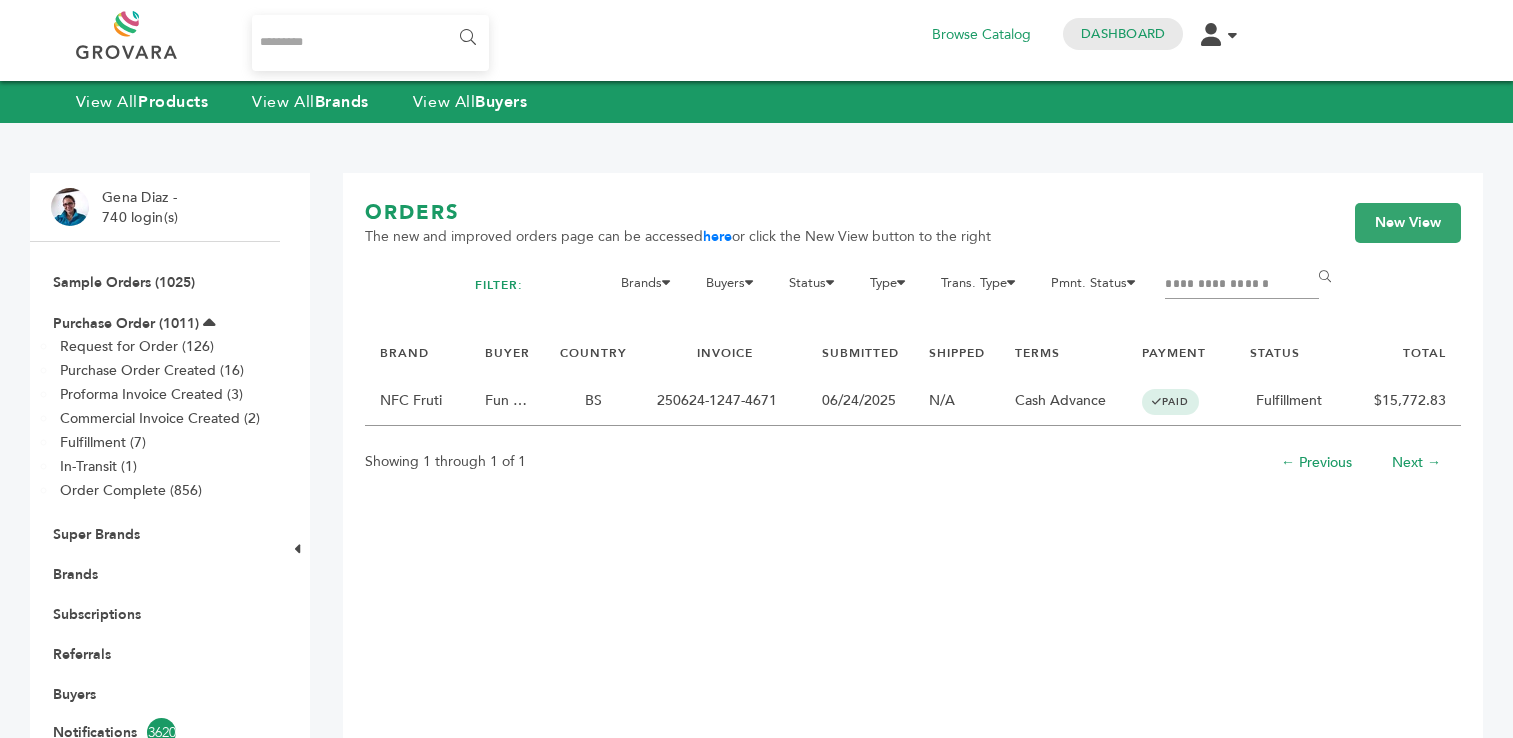 scroll, scrollTop: 0, scrollLeft: 0, axis: both 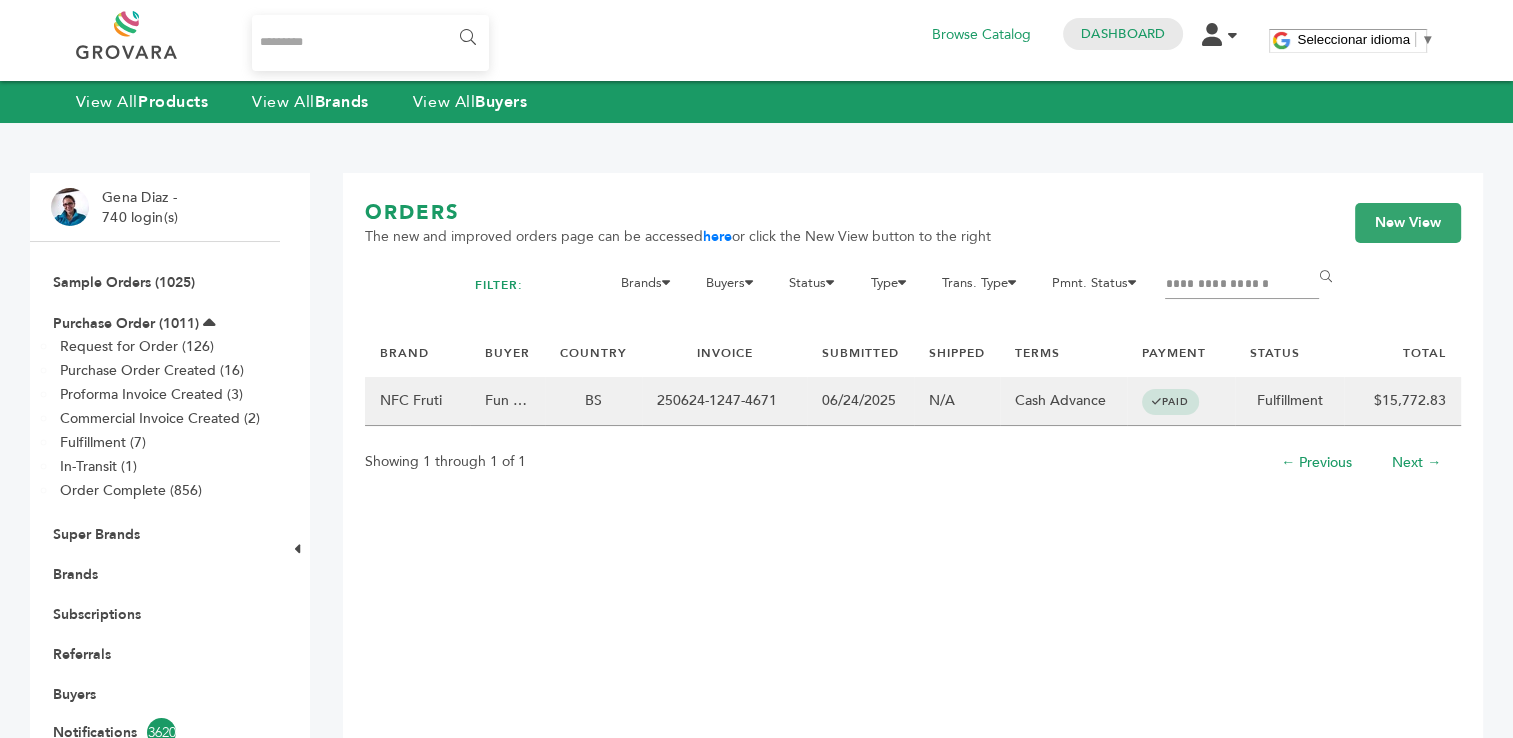 click on "250624-1247-4671" at bounding box center (724, 401) 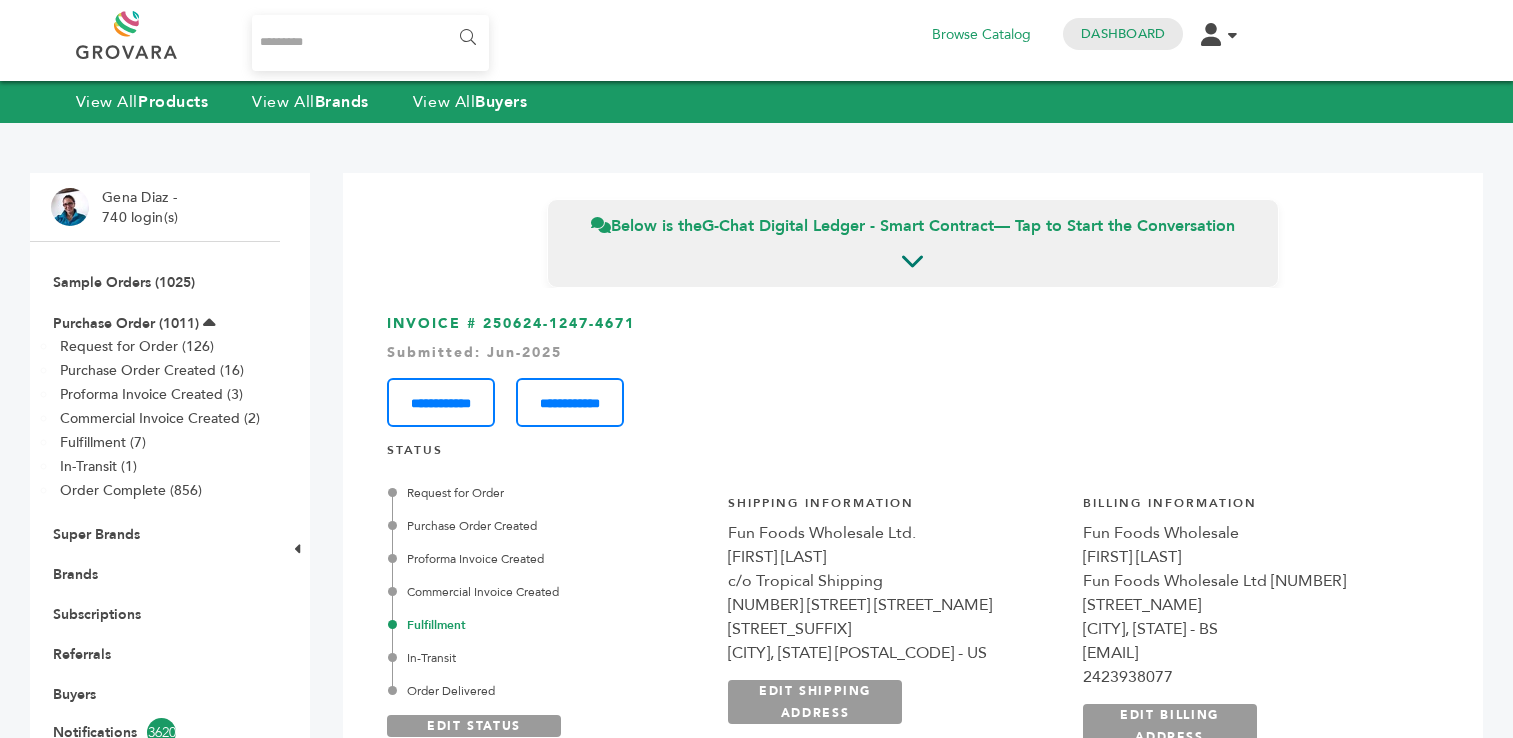 scroll, scrollTop: 0, scrollLeft: 0, axis: both 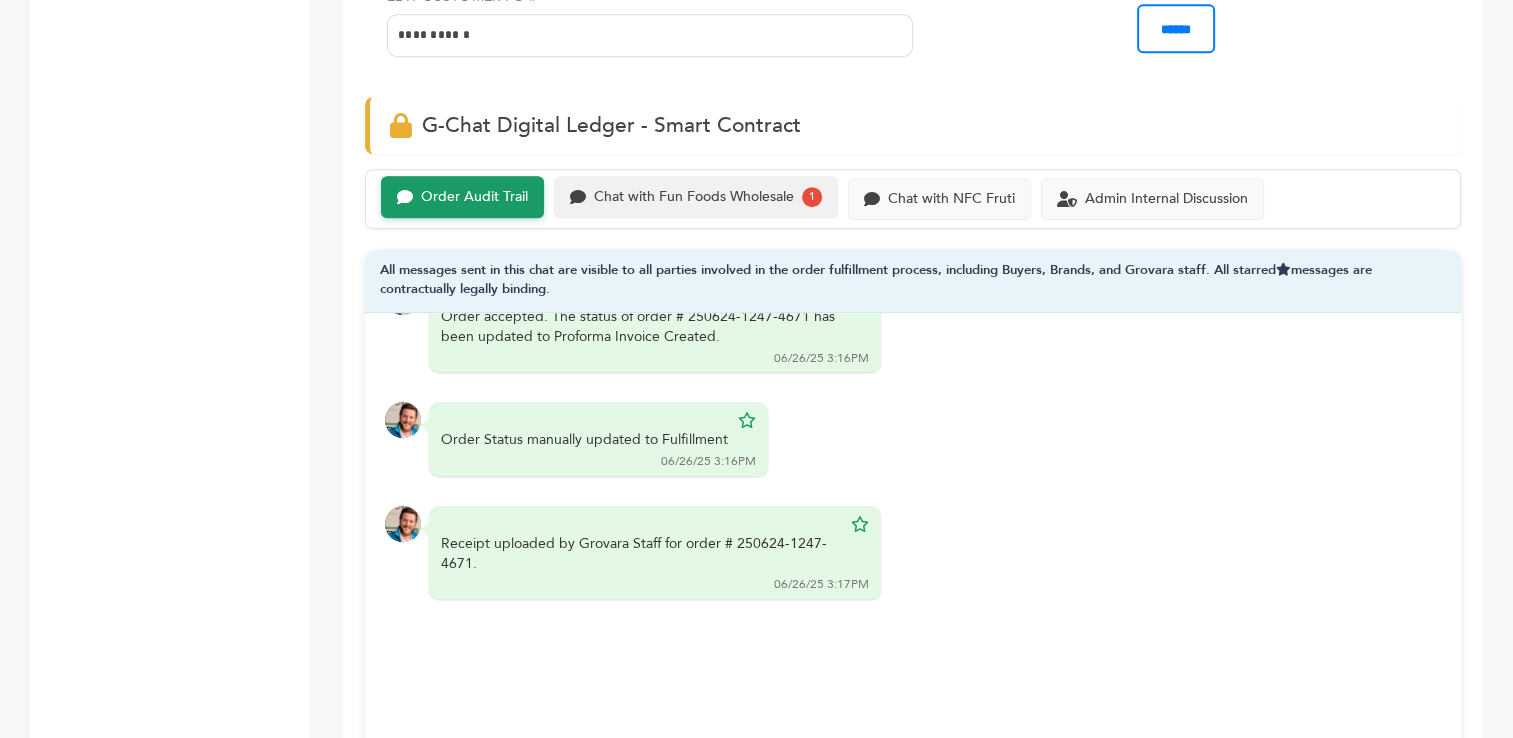 click on "Chat with Fun Foods Wholesale" at bounding box center (474, 197) 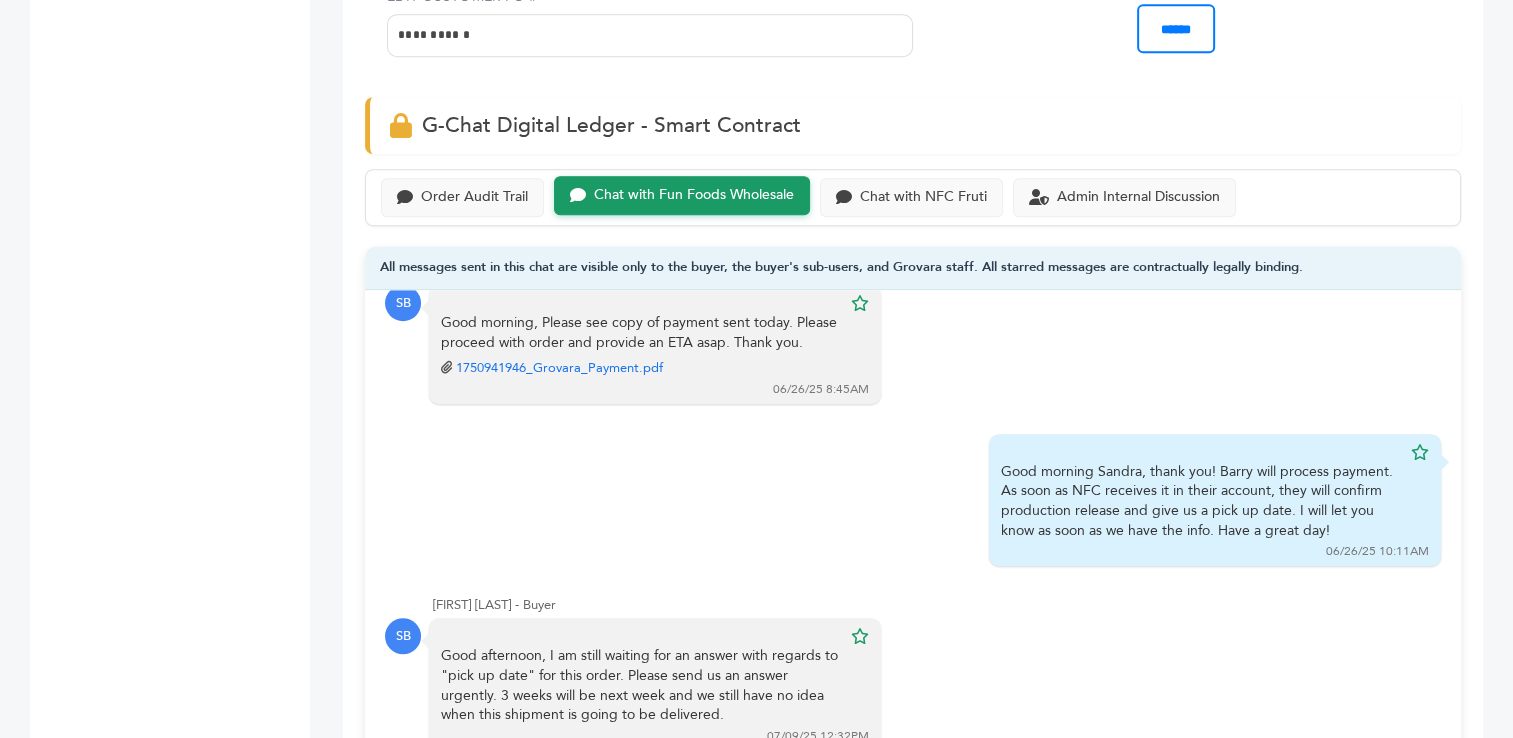 scroll, scrollTop: 384, scrollLeft: 0, axis: vertical 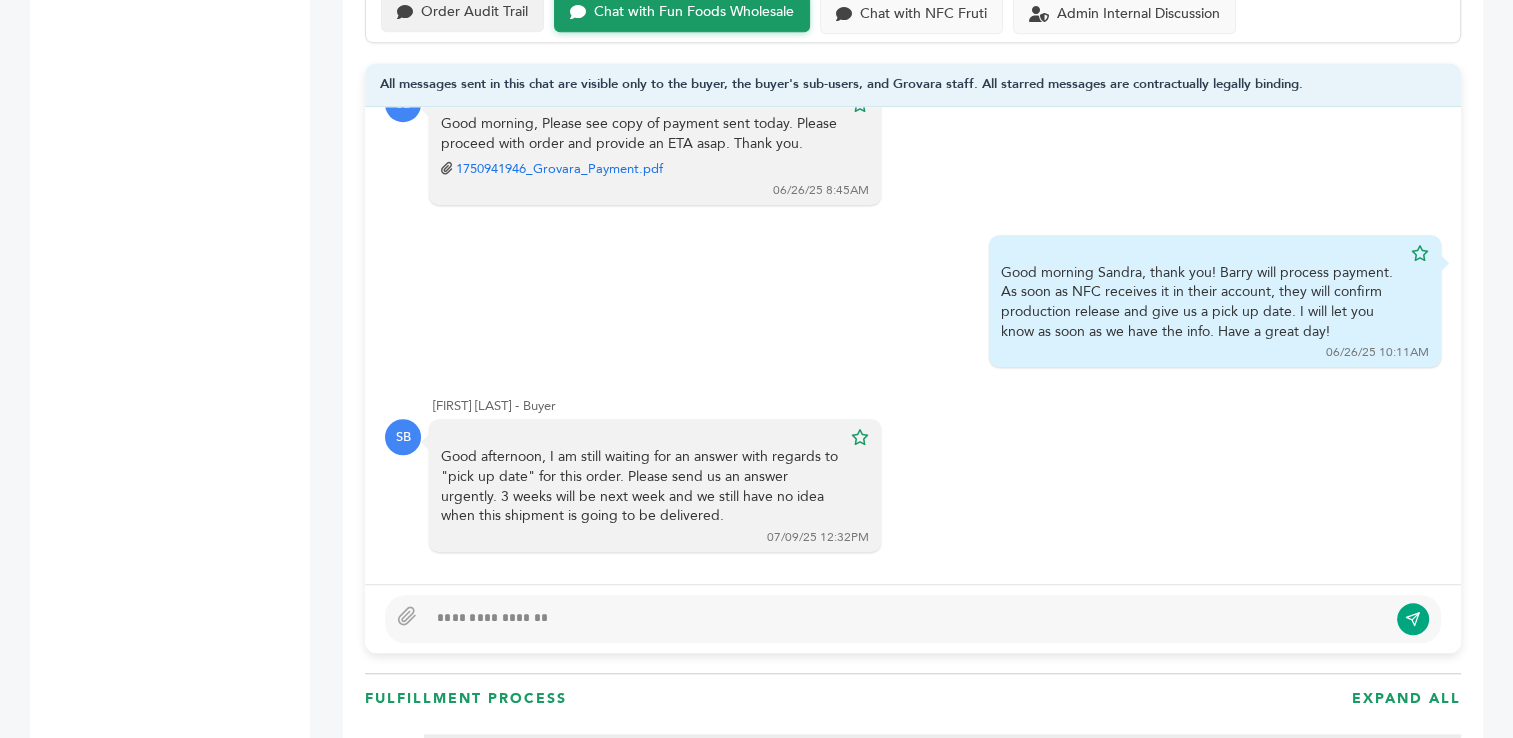 click on "Order Audit Trail" at bounding box center (462, 12) 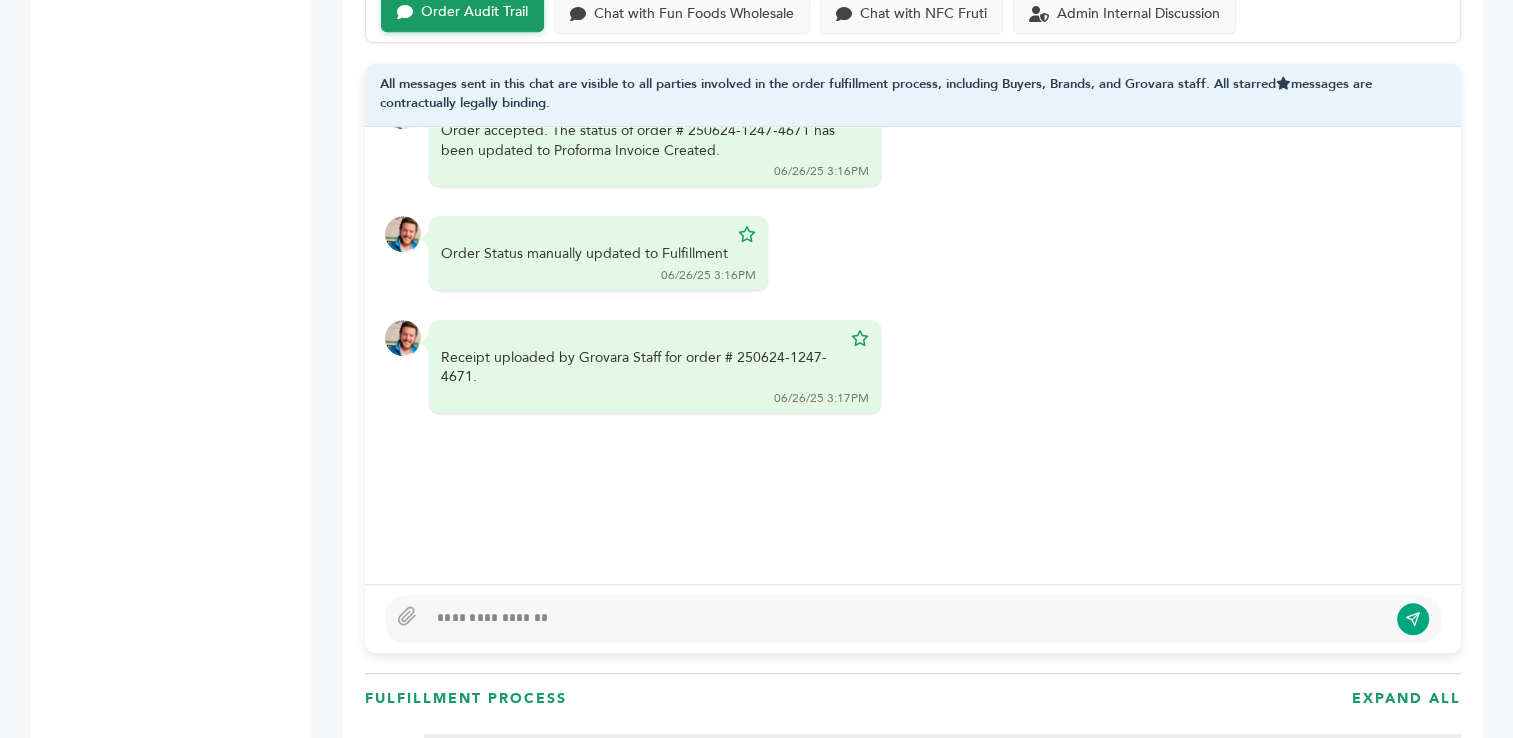 scroll, scrollTop: 928, scrollLeft: 0, axis: vertical 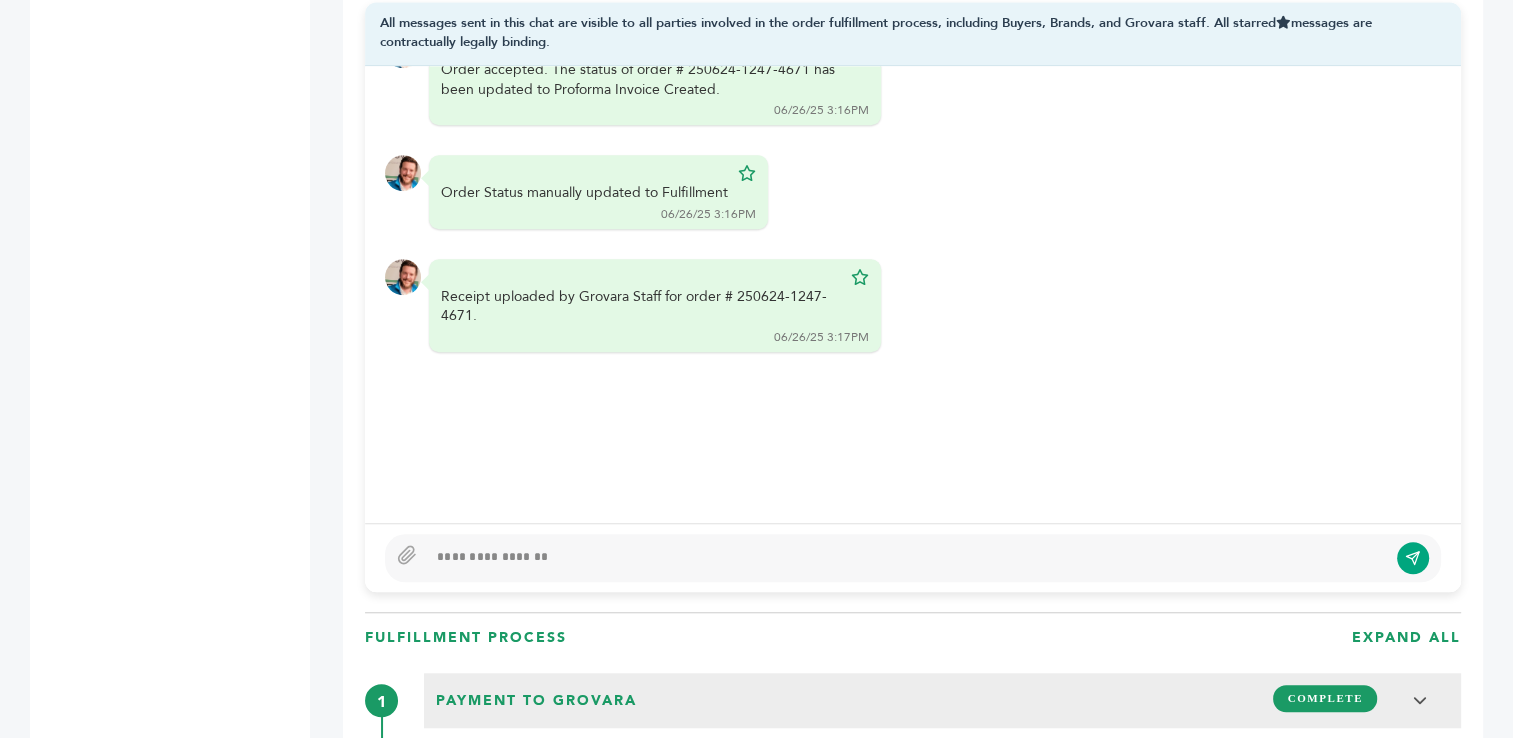 click at bounding box center (907, 558) 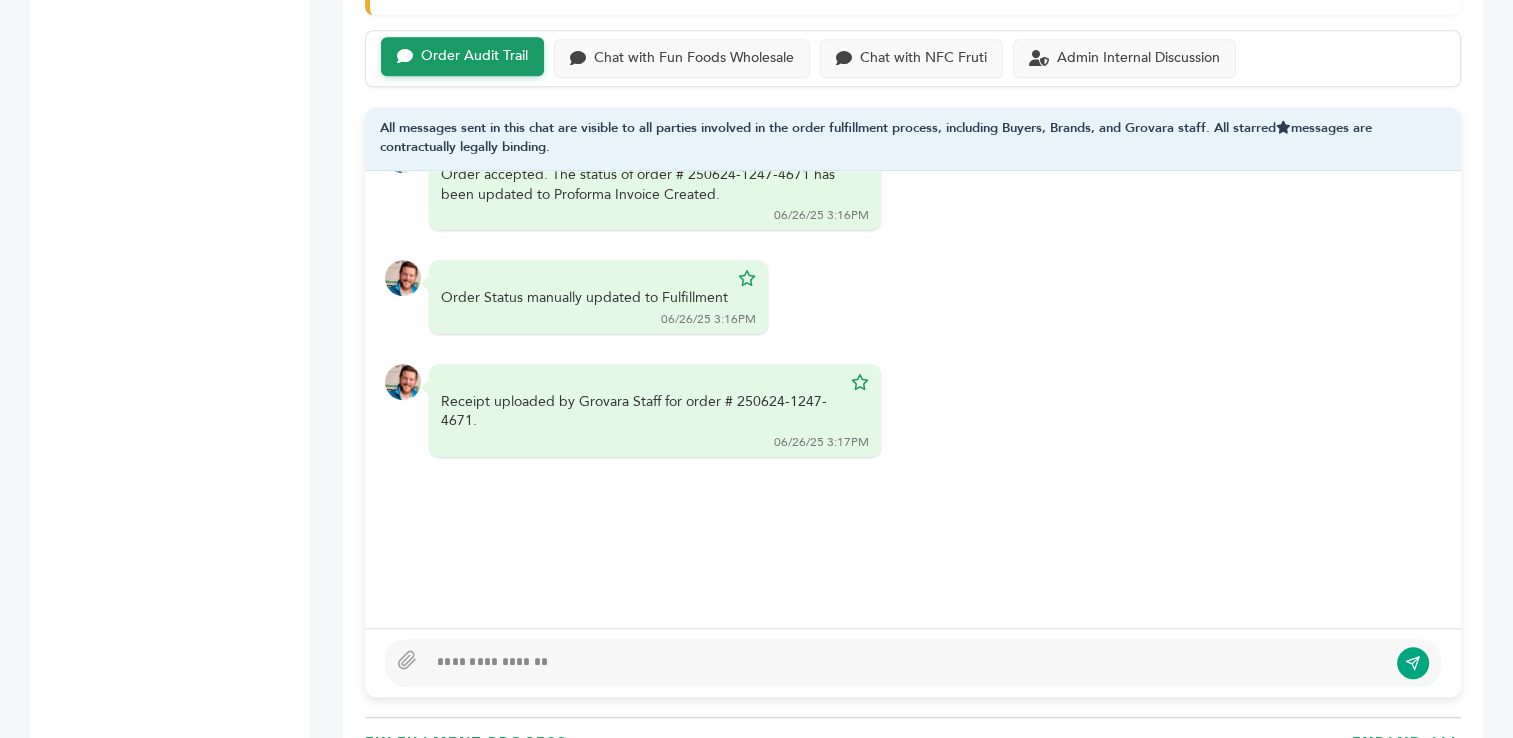 scroll, scrollTop: 1357, scrollLeft: 0, axis: vertical 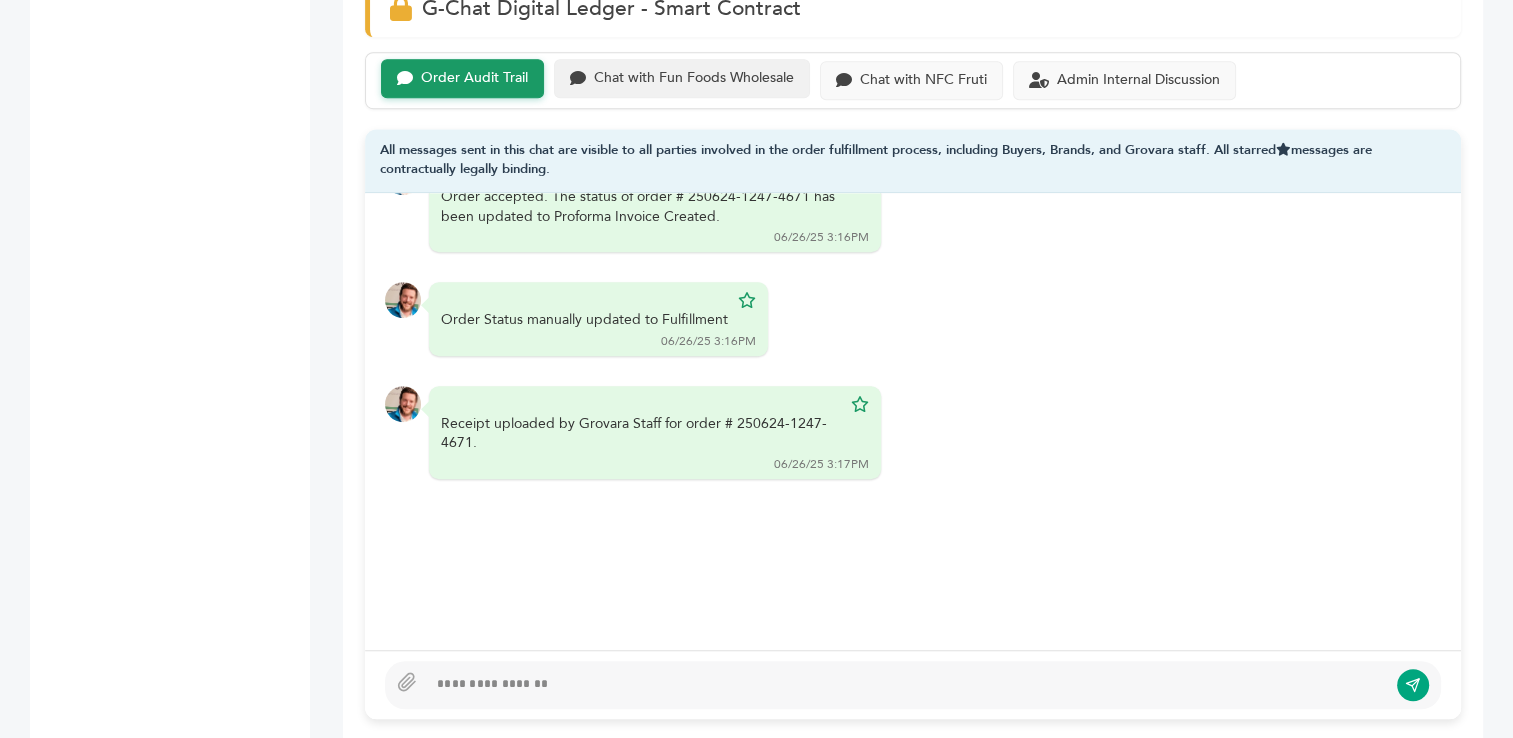 click on "Chat with Fun Foods Wholesale" at bounding box center [474, 78] 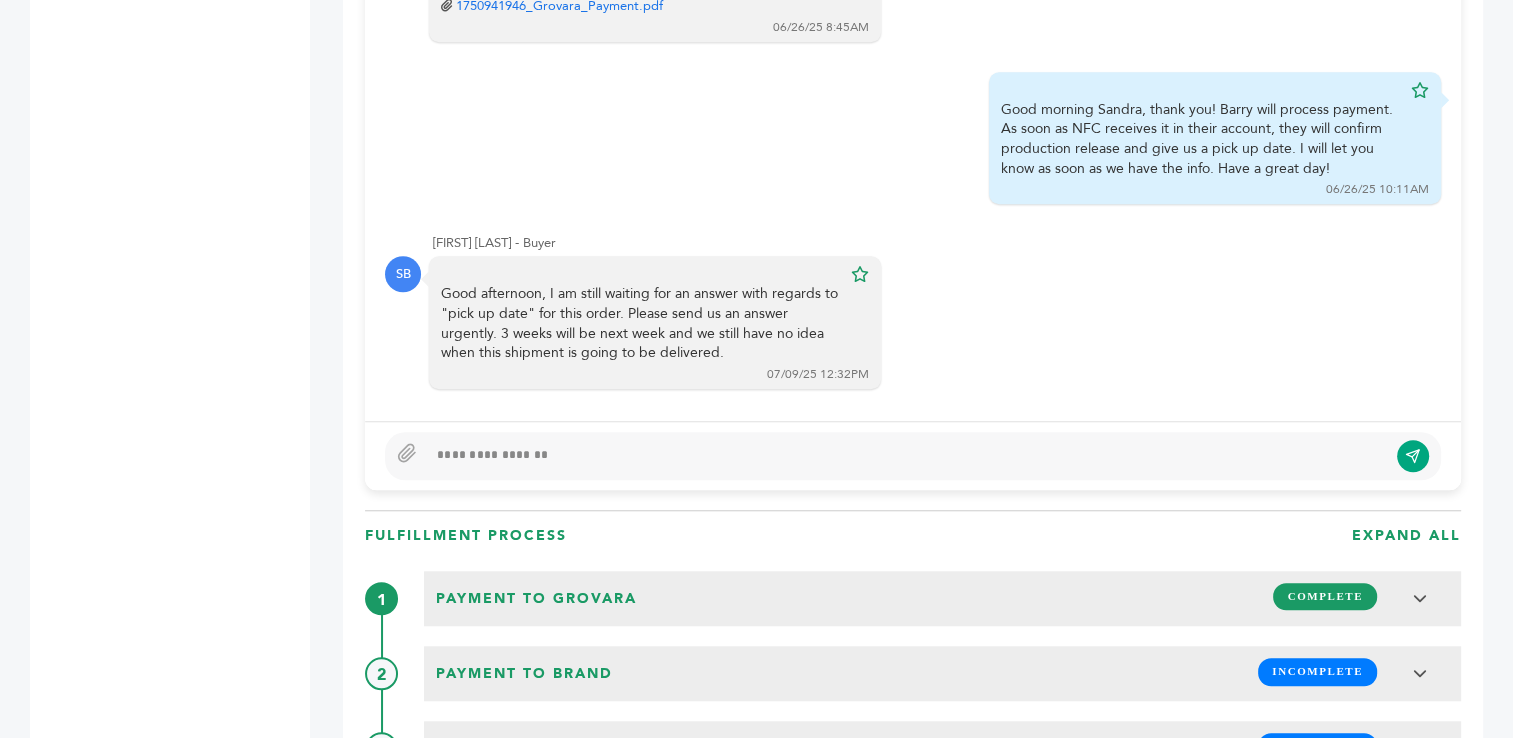 scroll, scrollTop: 1644, scrollLeft: 0, axis: vertical 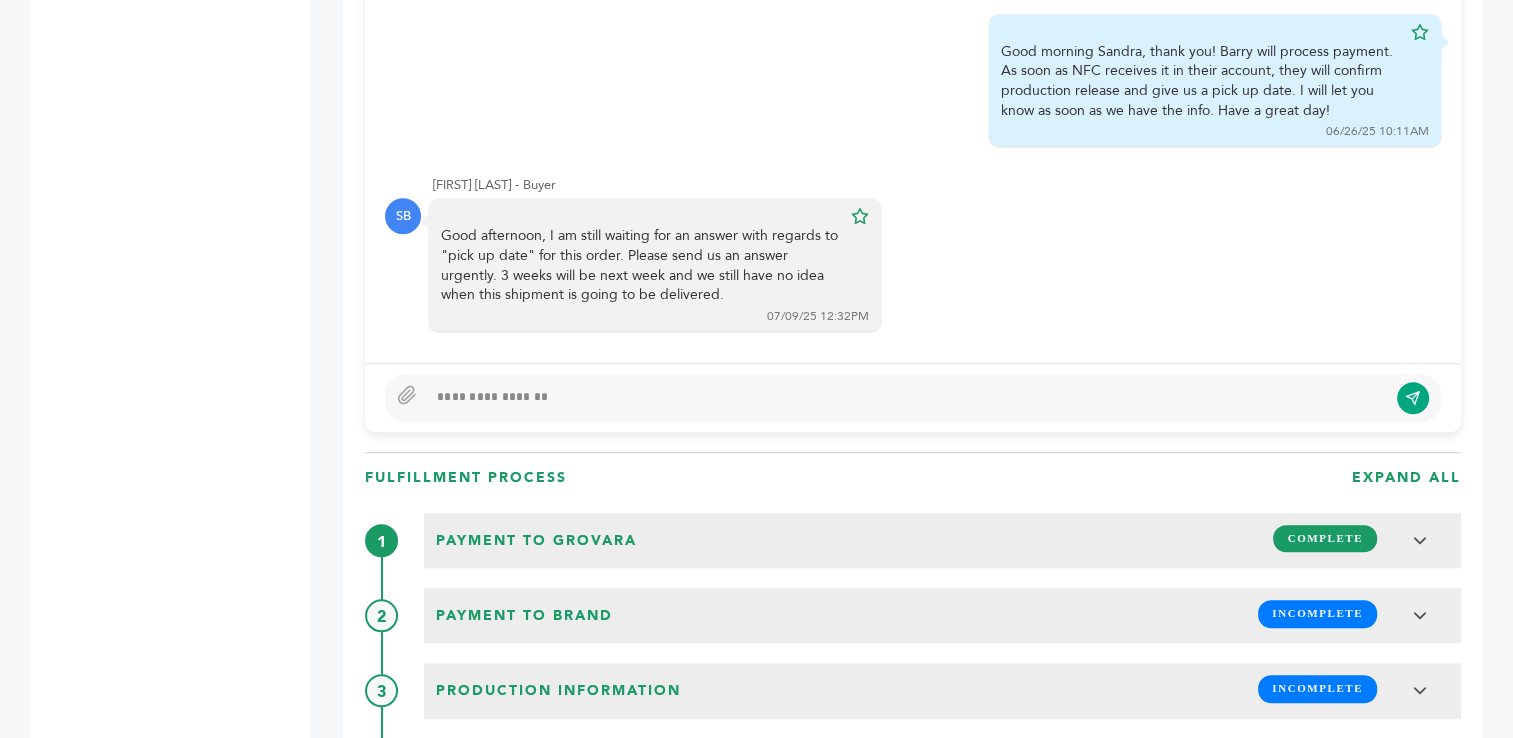 click at bounding box center (907, 398) 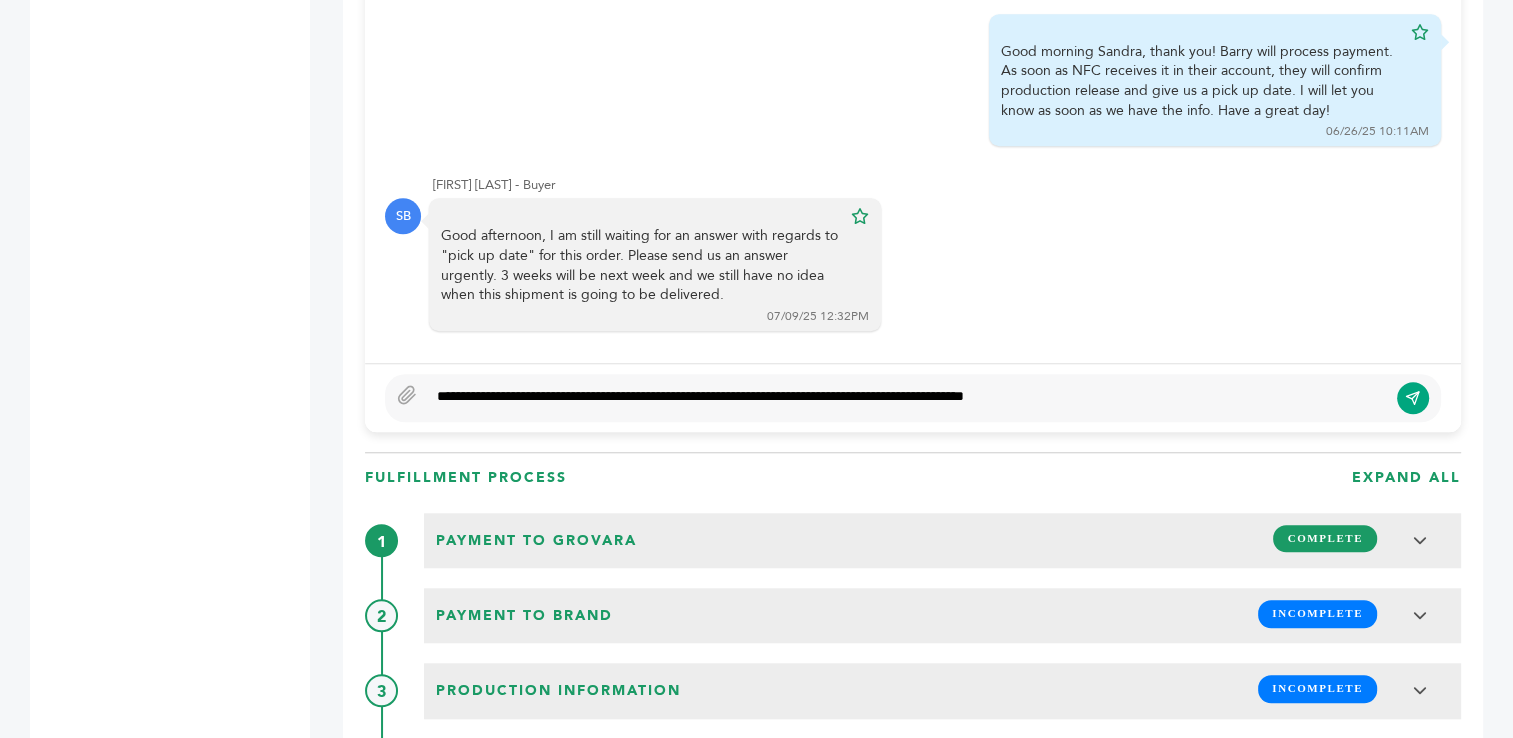 click on "**********" at bounding box center [907, 398] 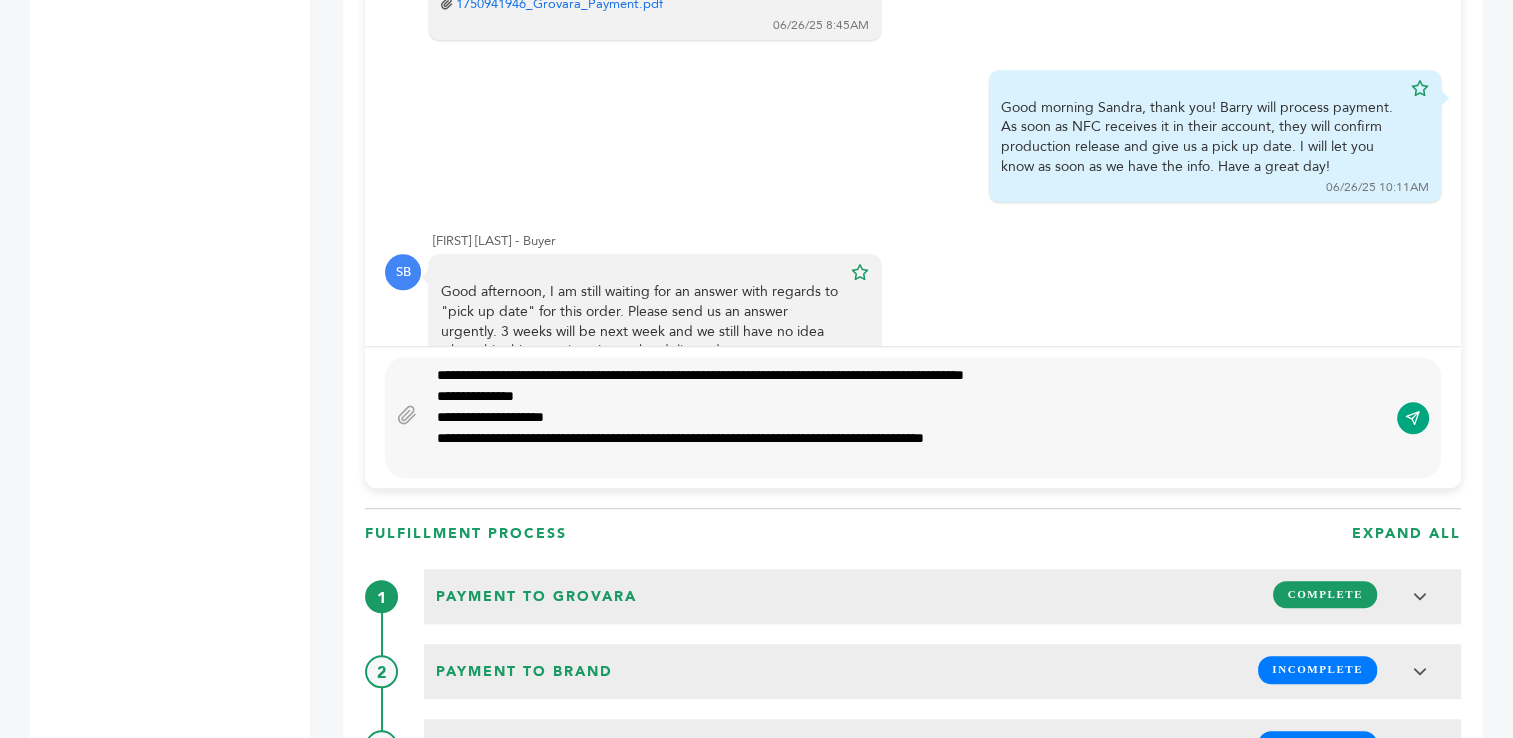 scroll, scrollTop: 1568, scrollLeft: 0, axis: vertical 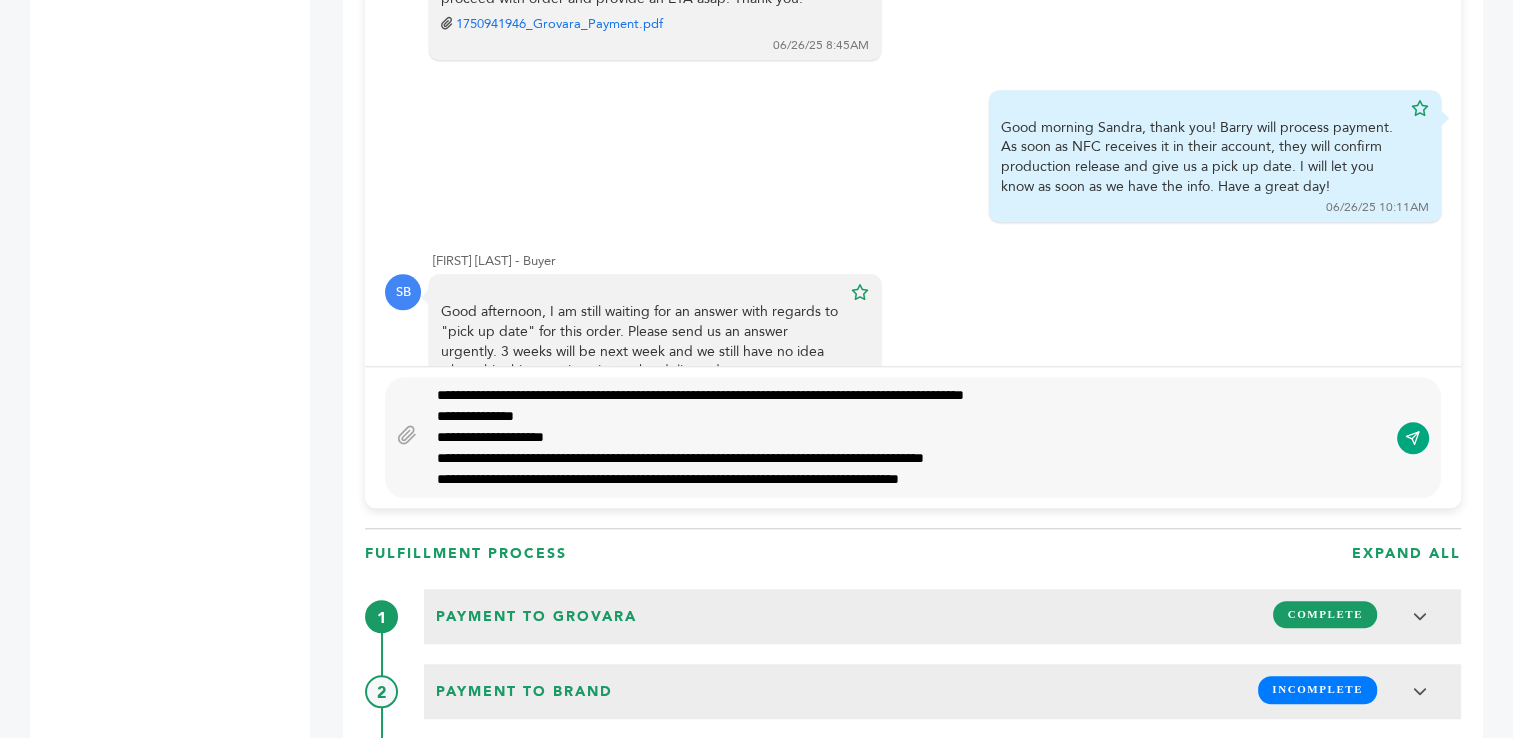 click on "**********" at bounding box center [907, 479] 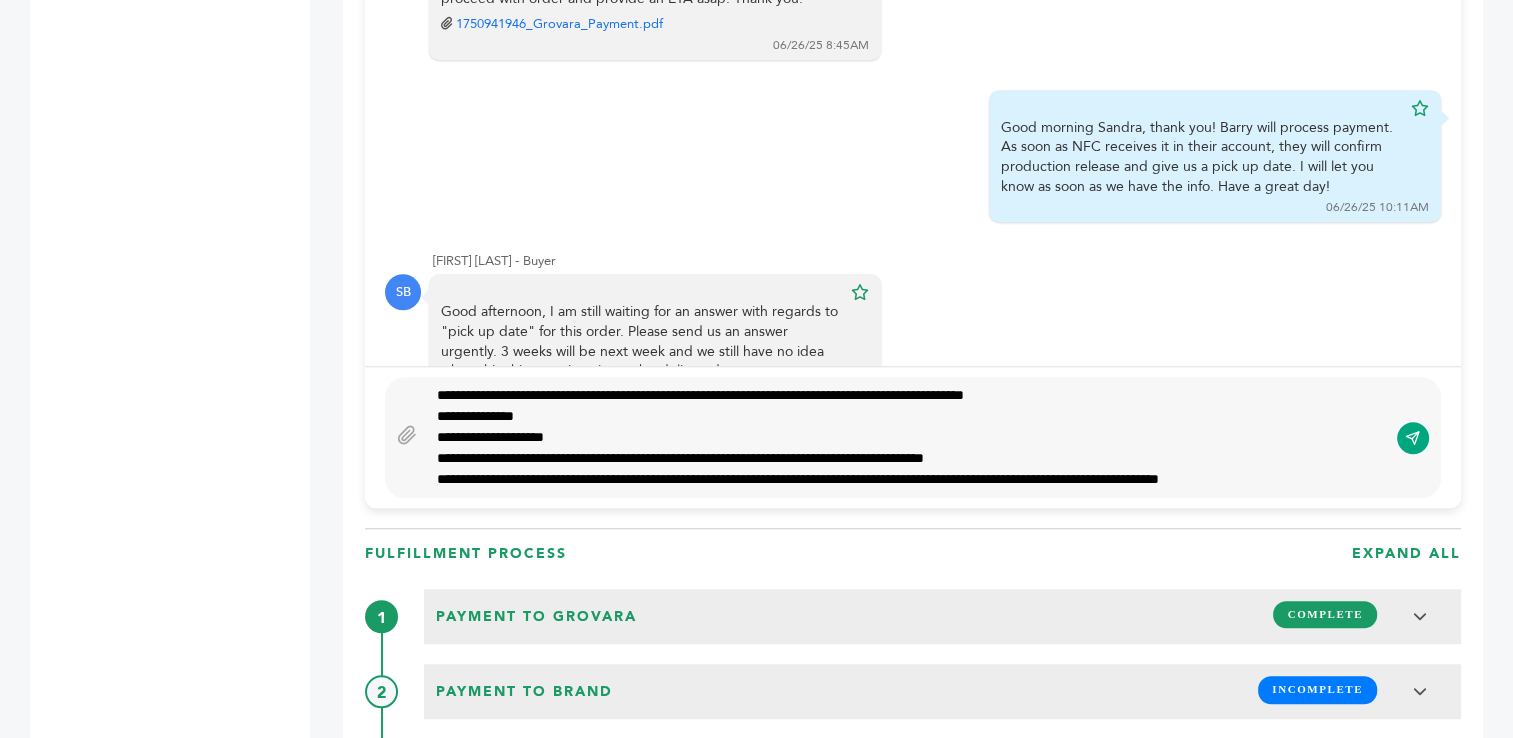 scroll, scrollTop: 1552, scrollLeft: 0, axis: vertical 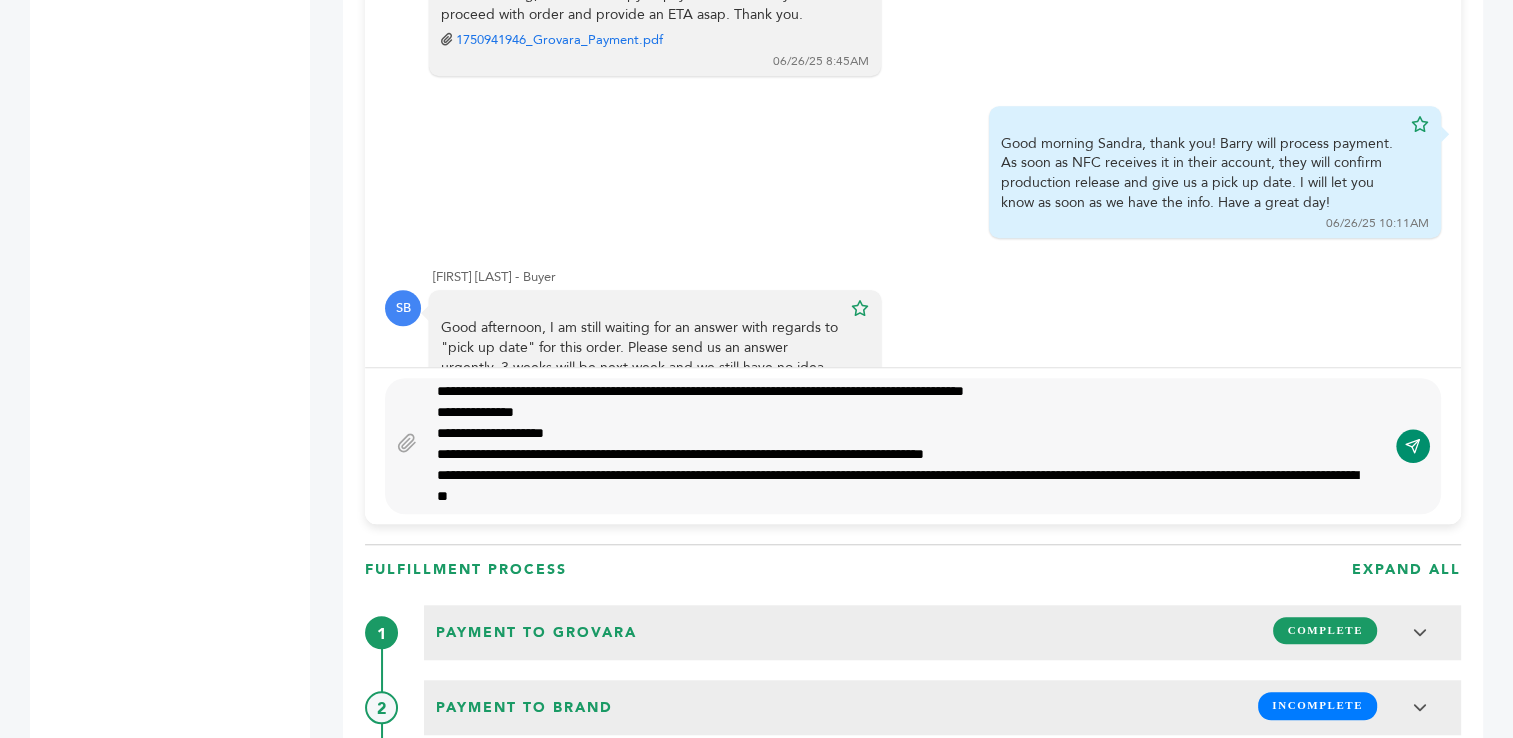 click at bounding box center [1413, 446] 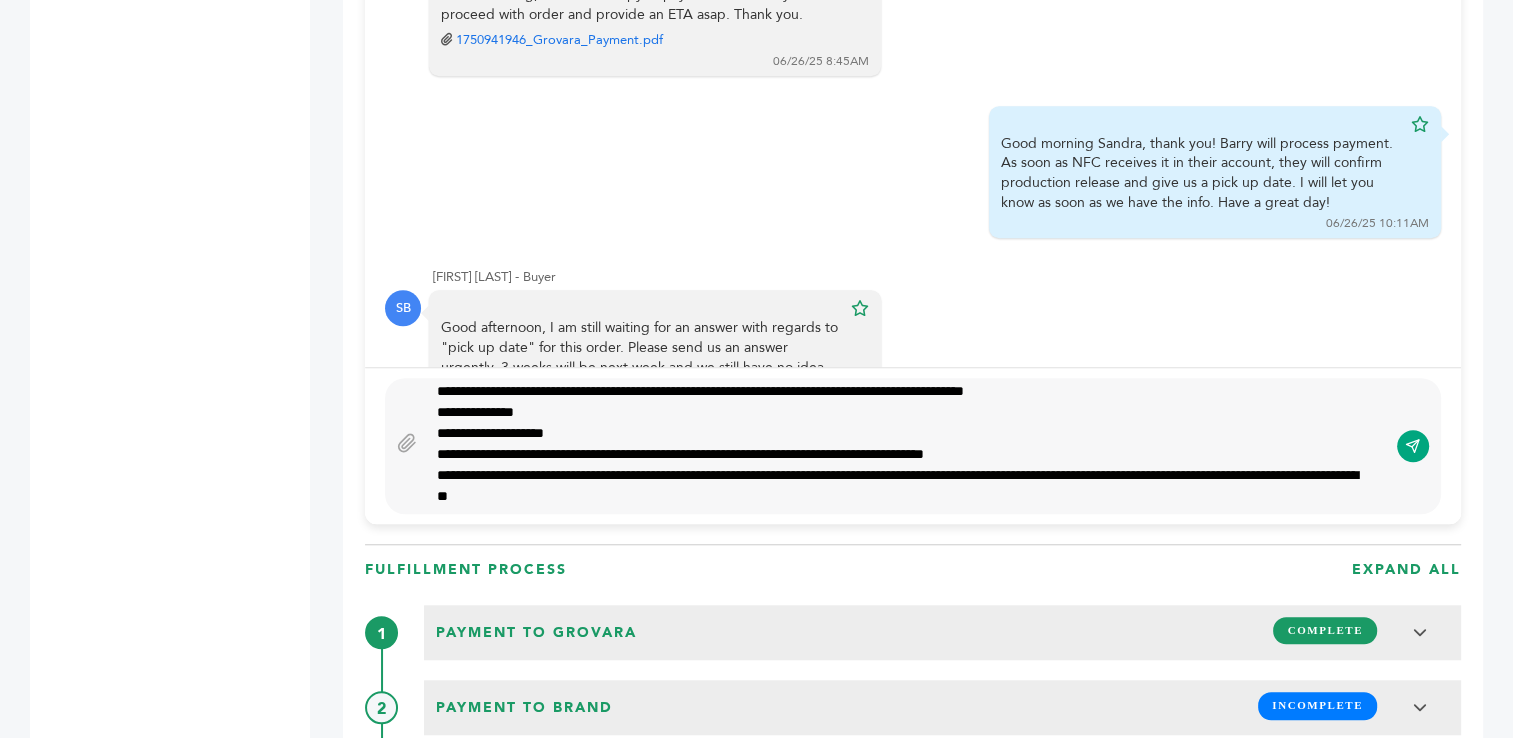 scroll, scrollTop: 683, scrollLeft: 0, axis: vertical 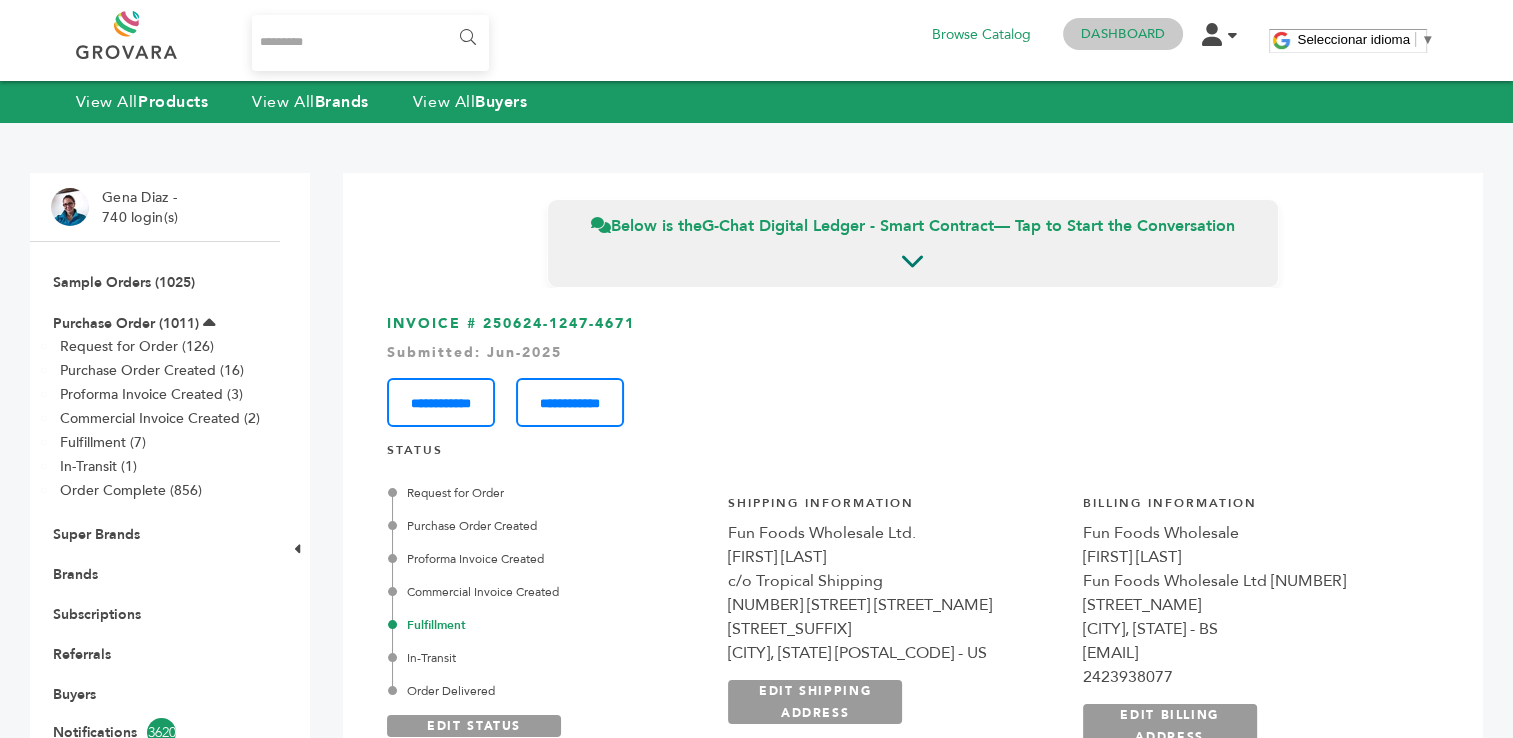 click on "Dashboard" at bounding box center (1123, 34) 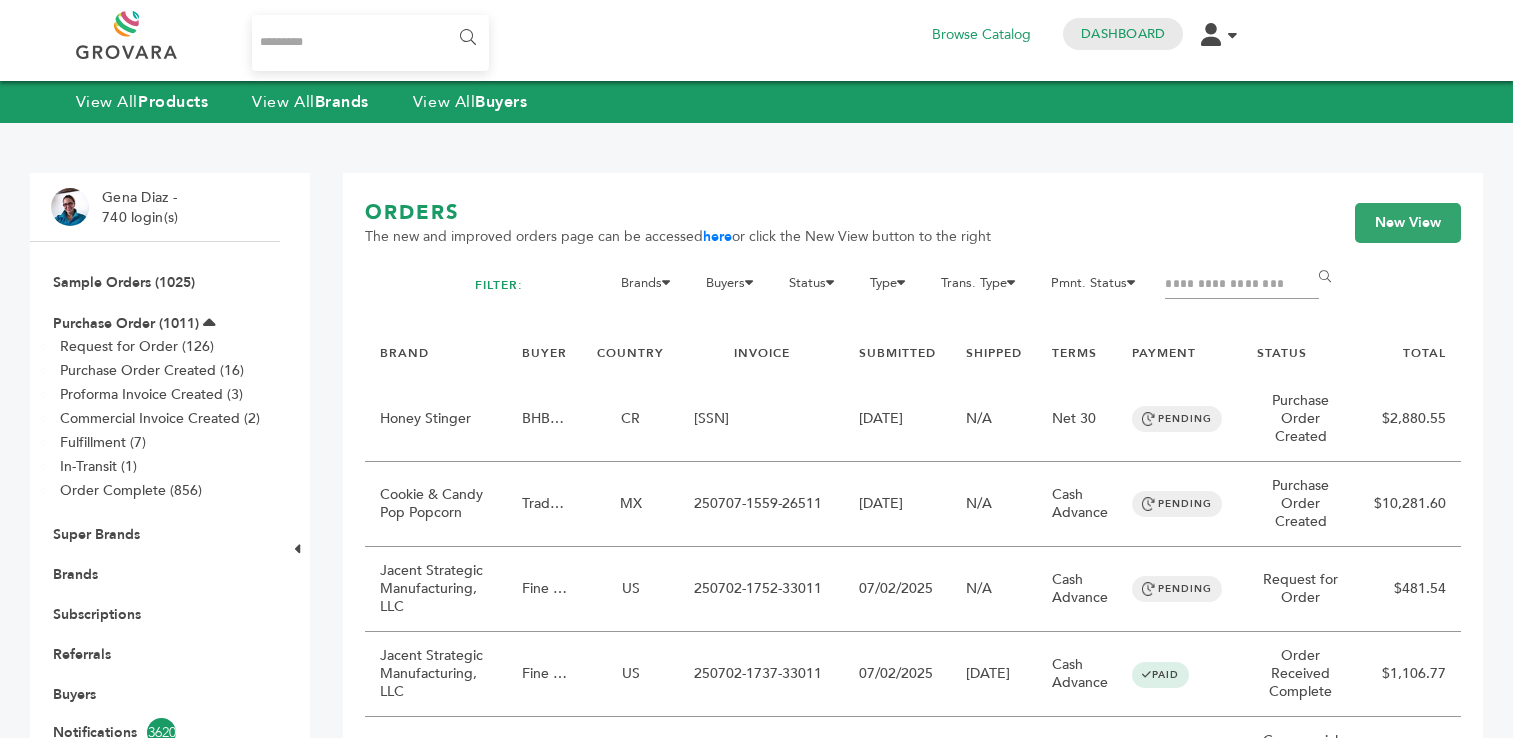 scroll, scrollTop: 0, scrollLeft: 0, axis: both 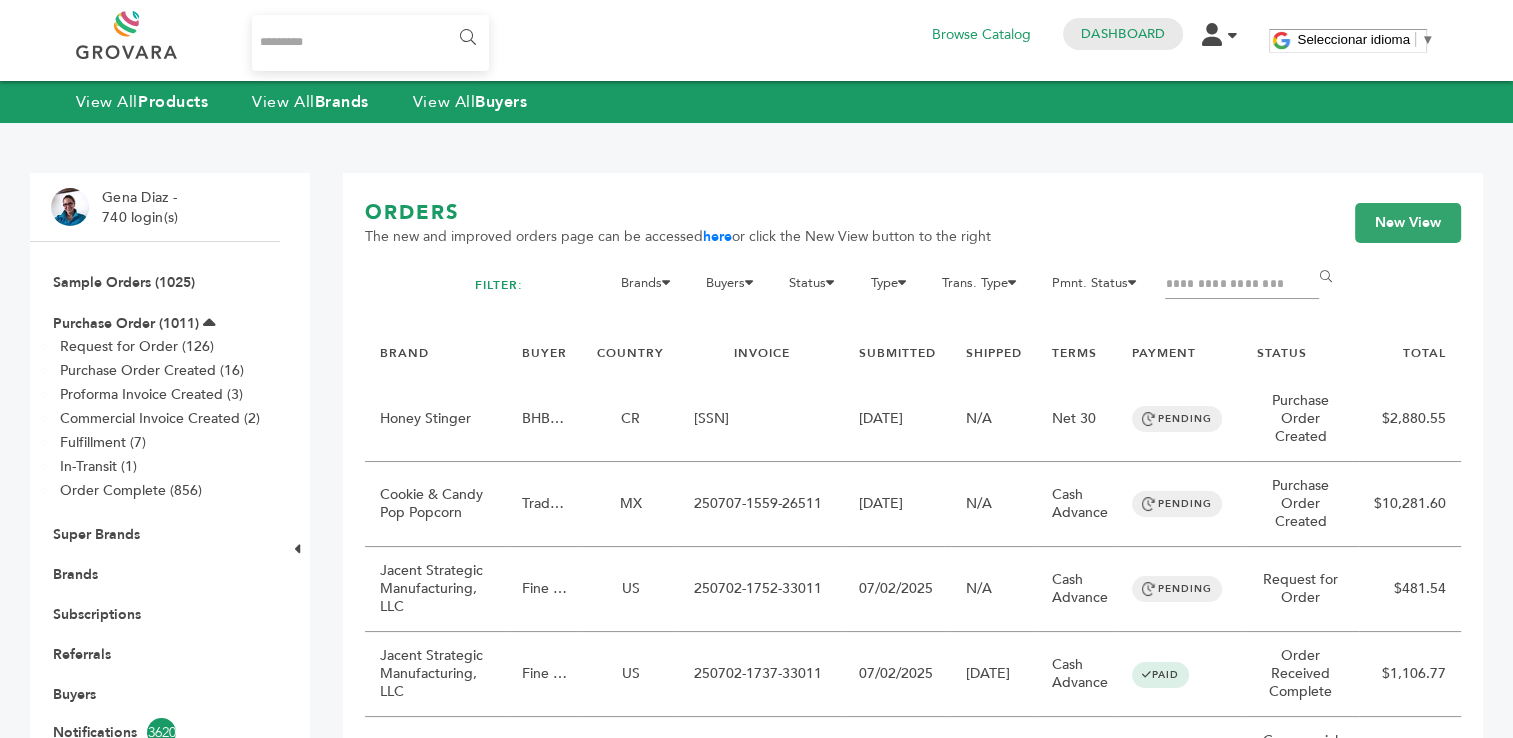 click at bounding box center (1242, 285) 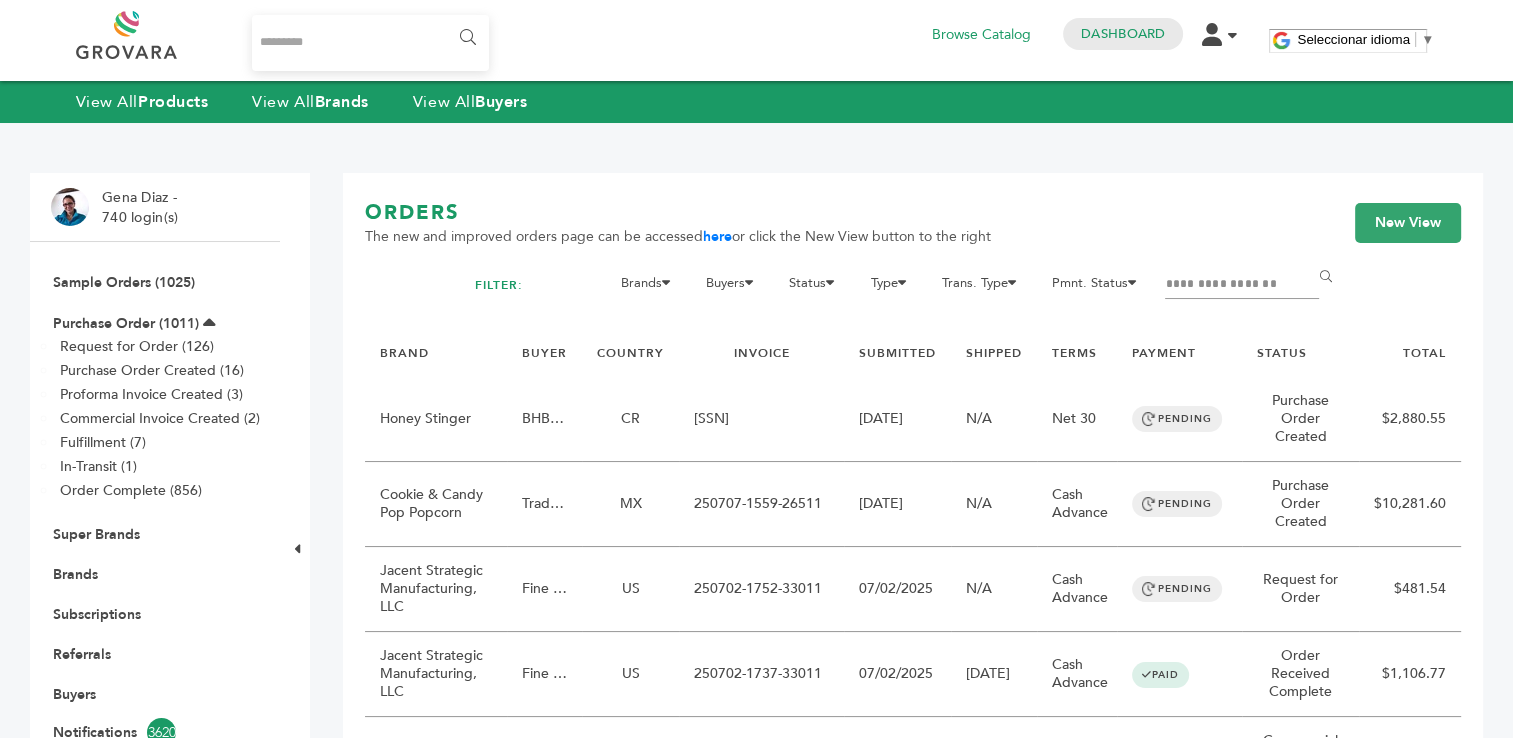 type on "**********" 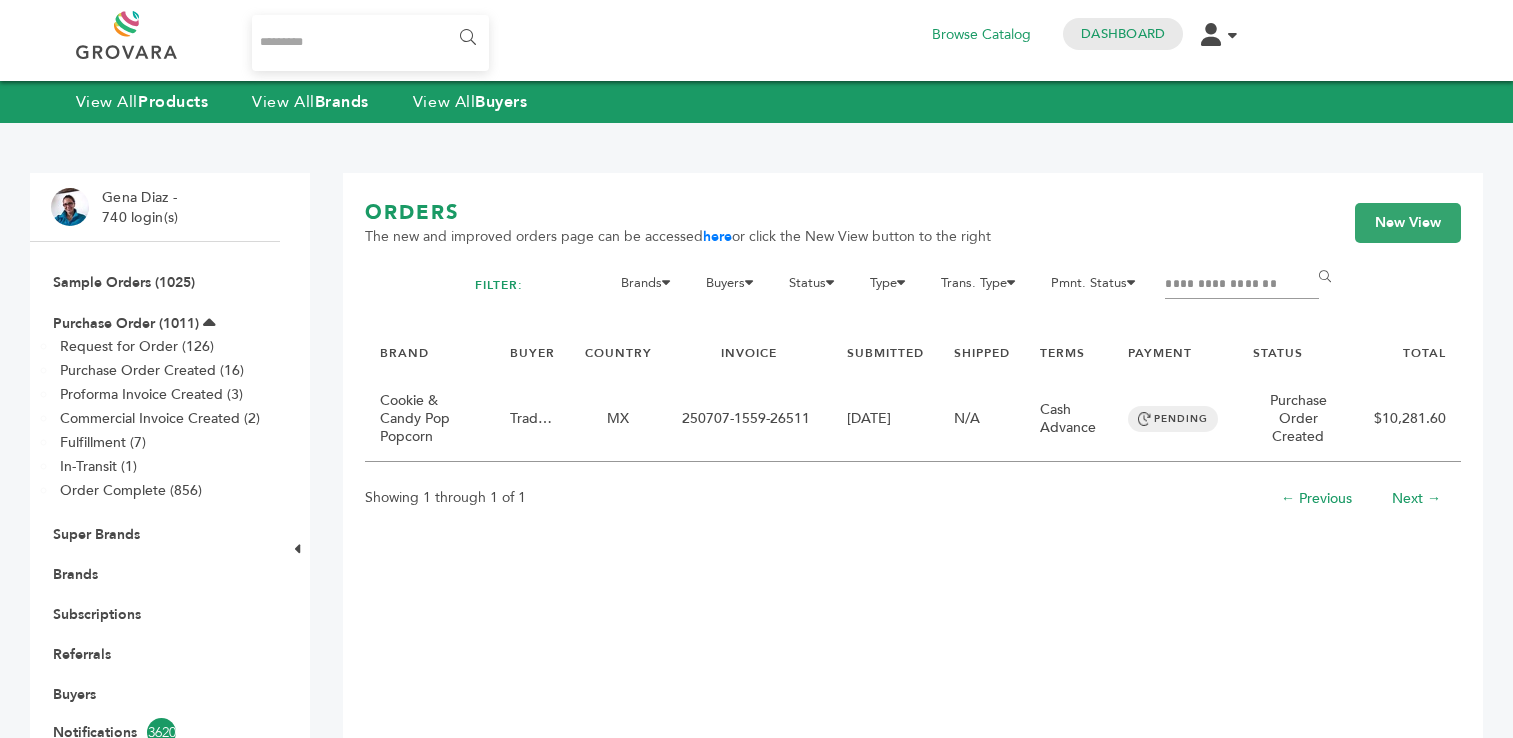 scroll, scrollTop: 0, scrollLeft: 0, axis: both 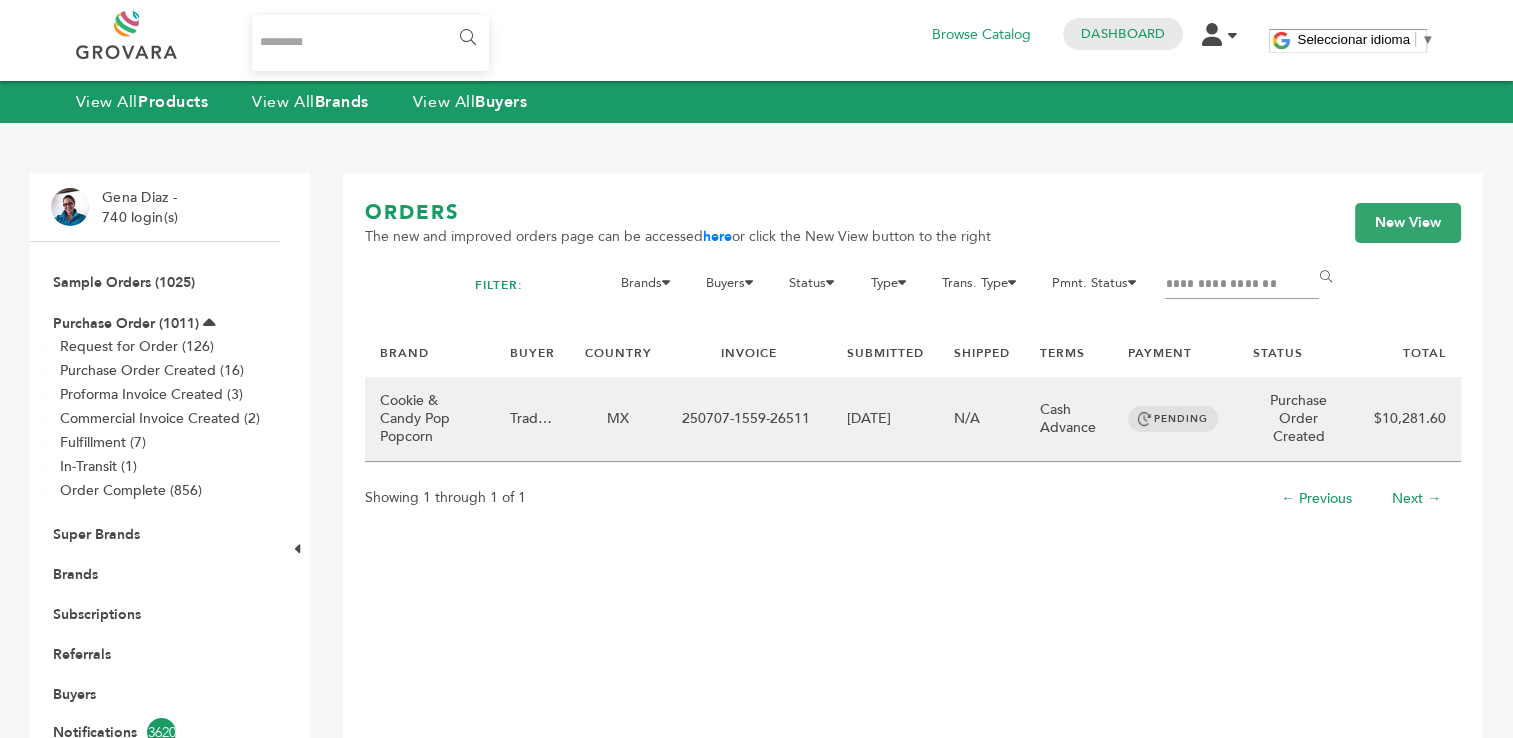click on "250707-1559-26511" at bounding box center (749, 419) 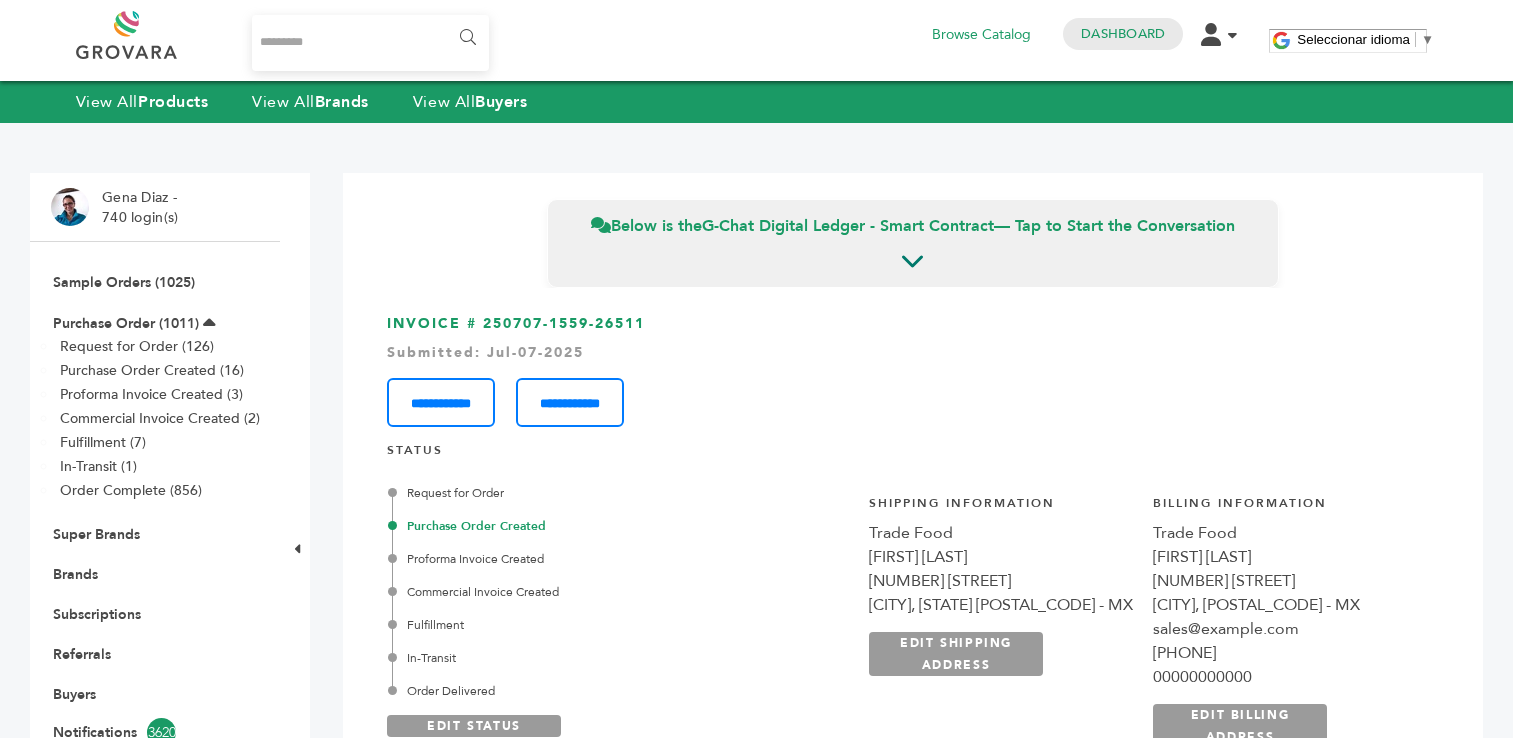 scroll, scrollTop: 0, scrollLeft: 0, axis: both 